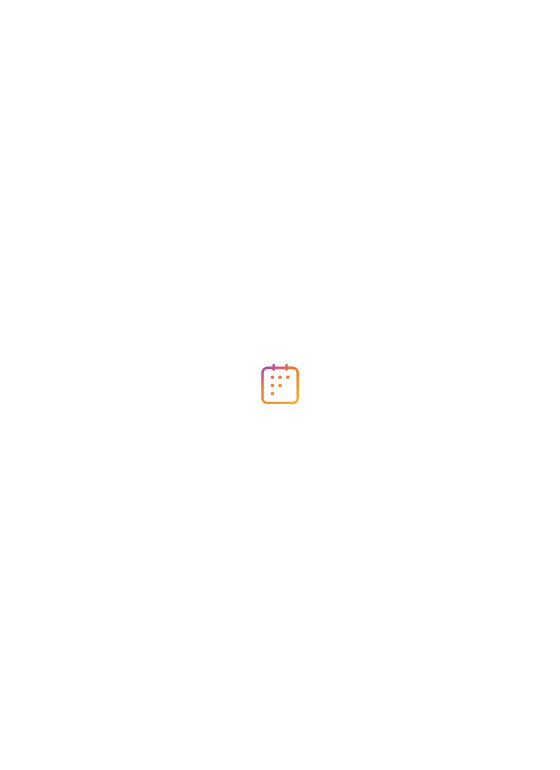 scroll, scrollTop: 0, scrollLeft: 0, axis: both 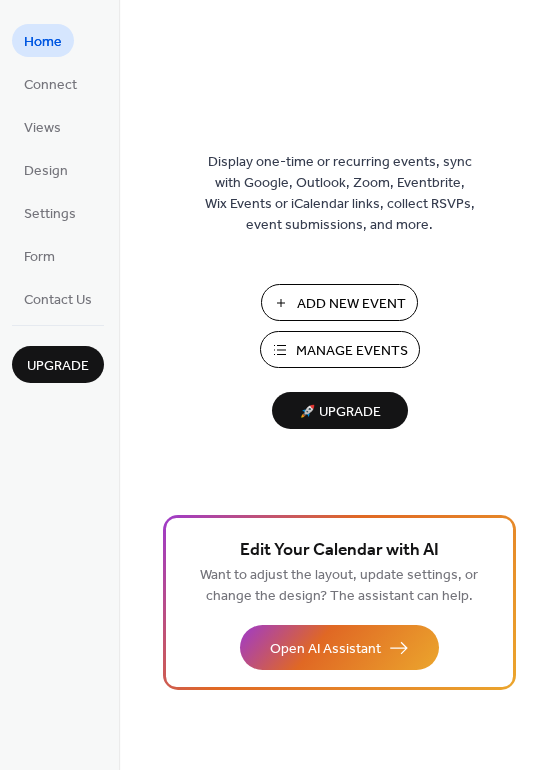 click on "Manage Events" at bounding box center [352, 351] 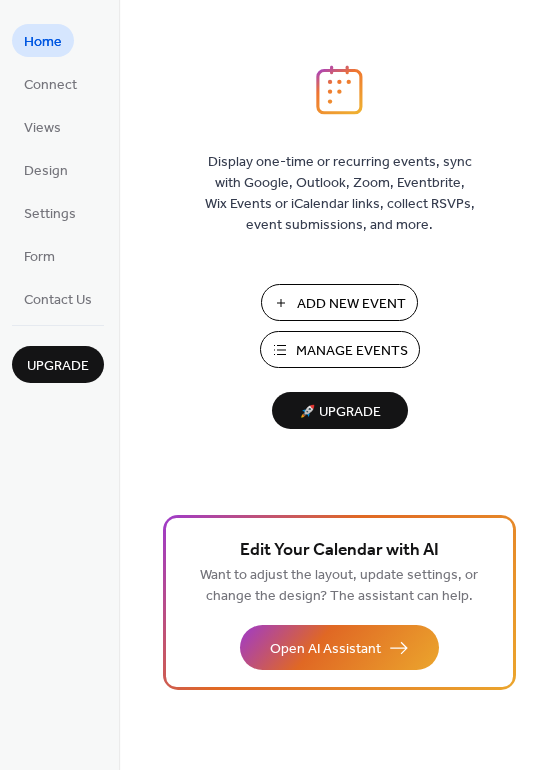 click on "Manage Events" at bounding box center [352, 351] 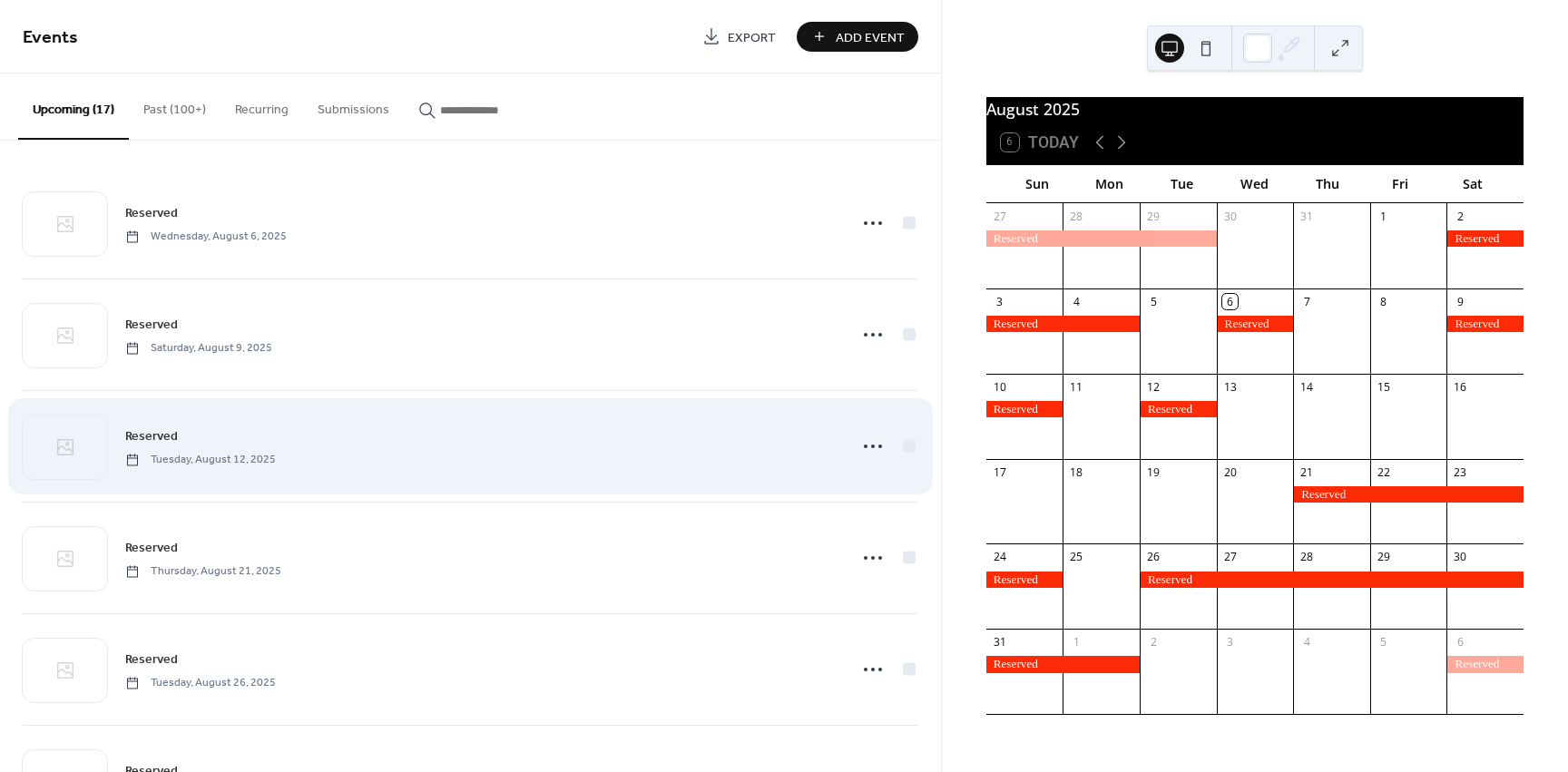 scroll, scrollTop: 0, scrollLeft: 0, axis: both 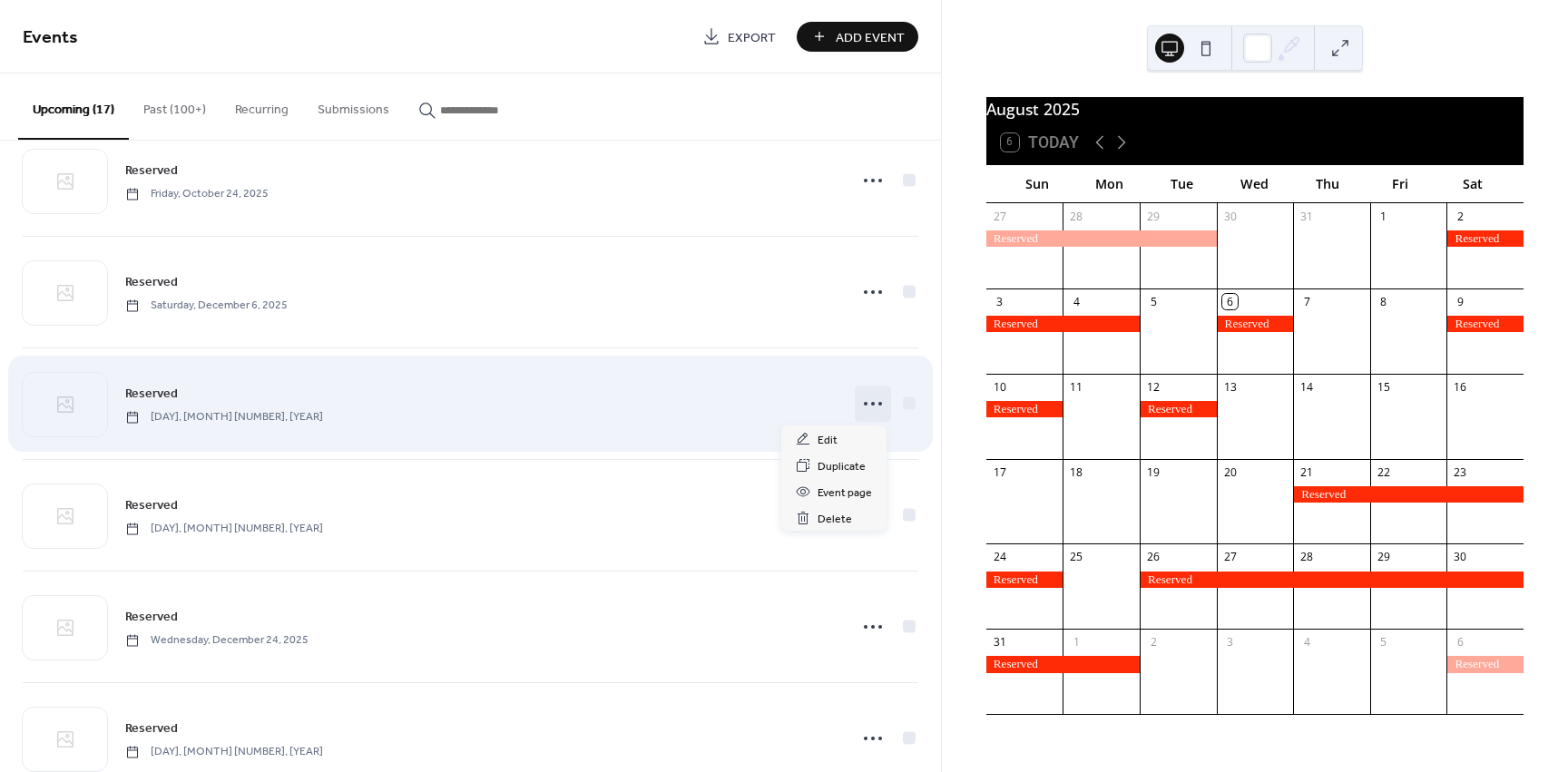 click 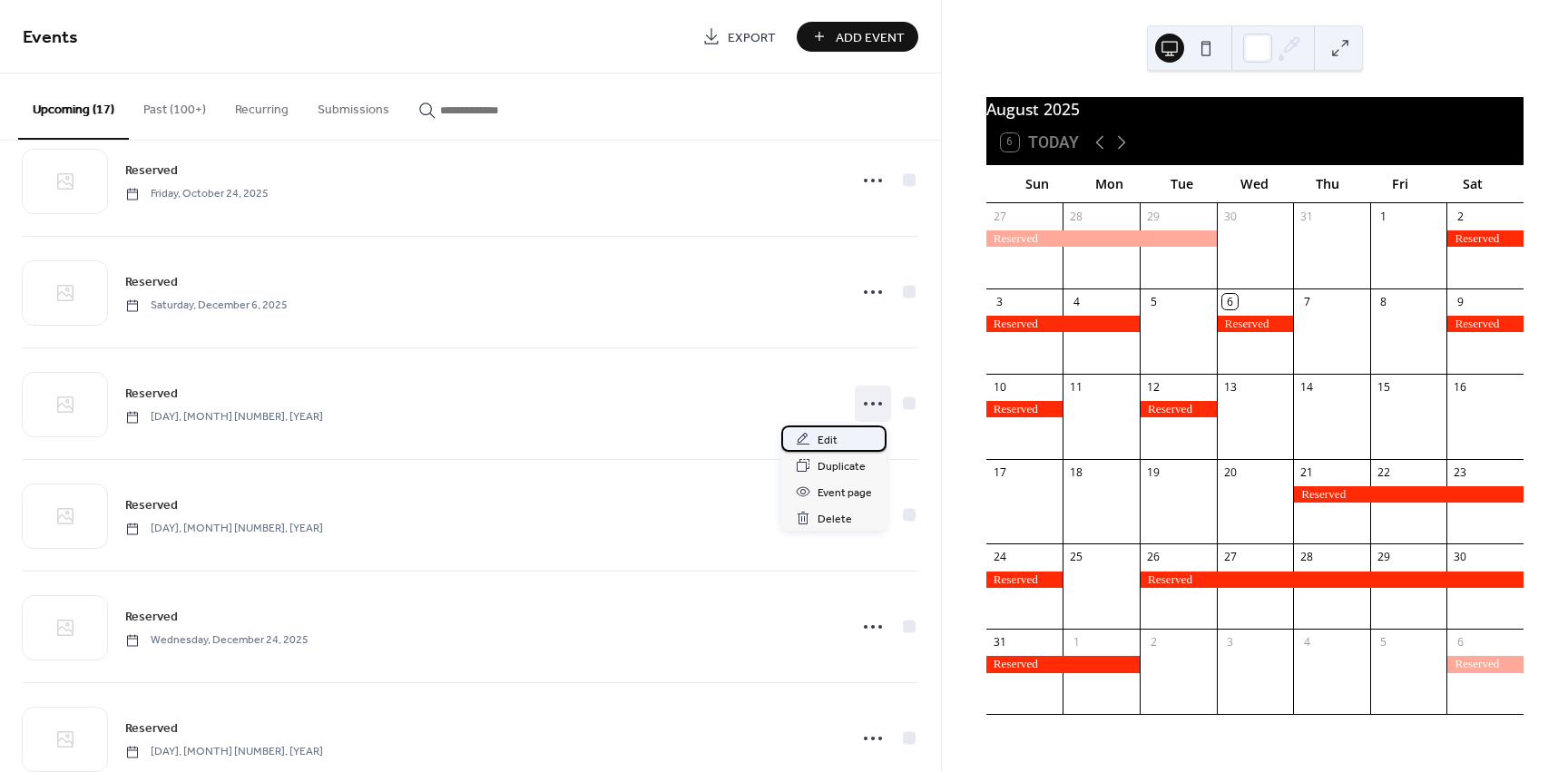 click on "Edit" at bounding box center [828, 440] 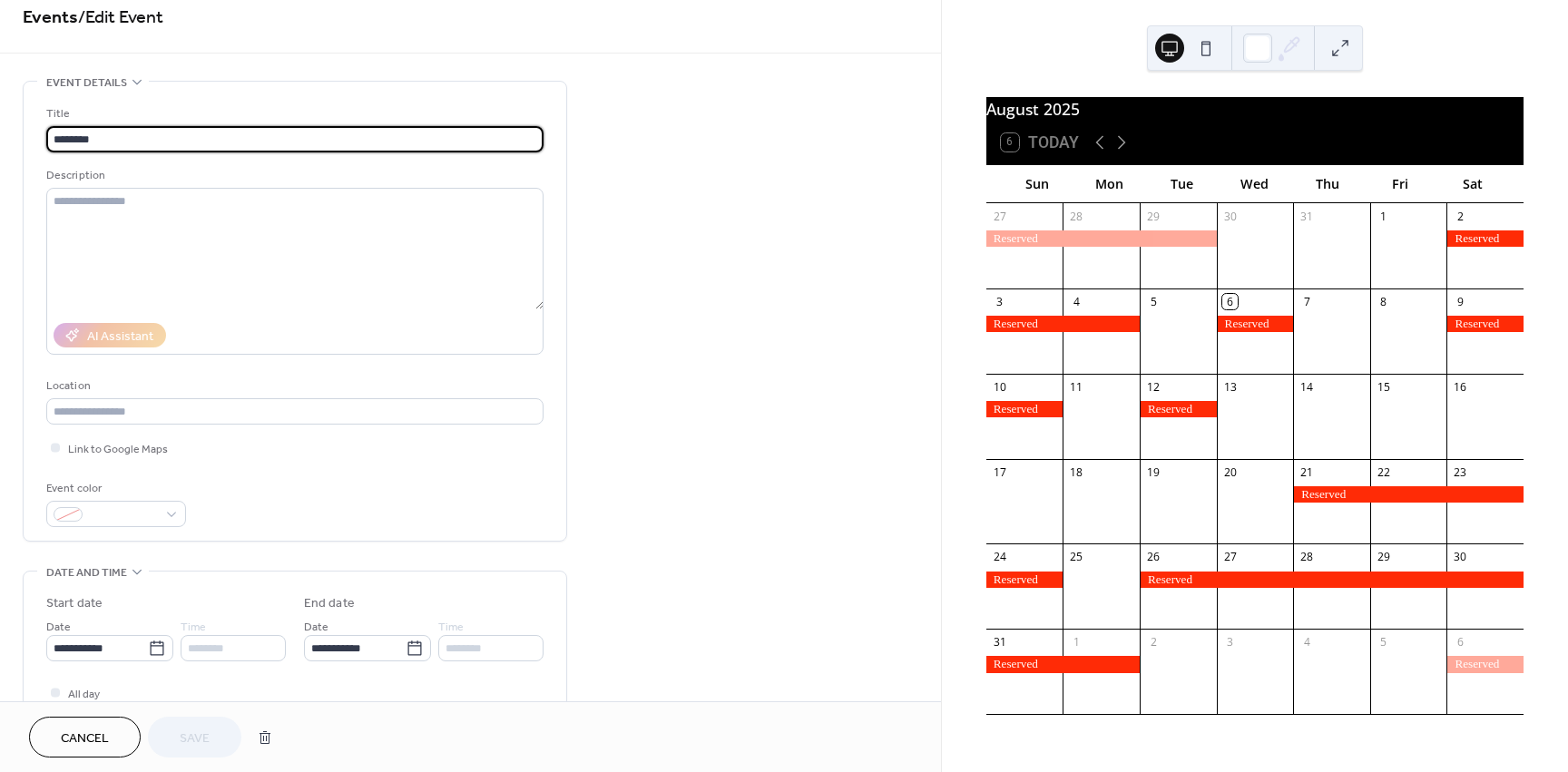 scroll, scrollTop: 0, scrollLeft: 0, axis: both 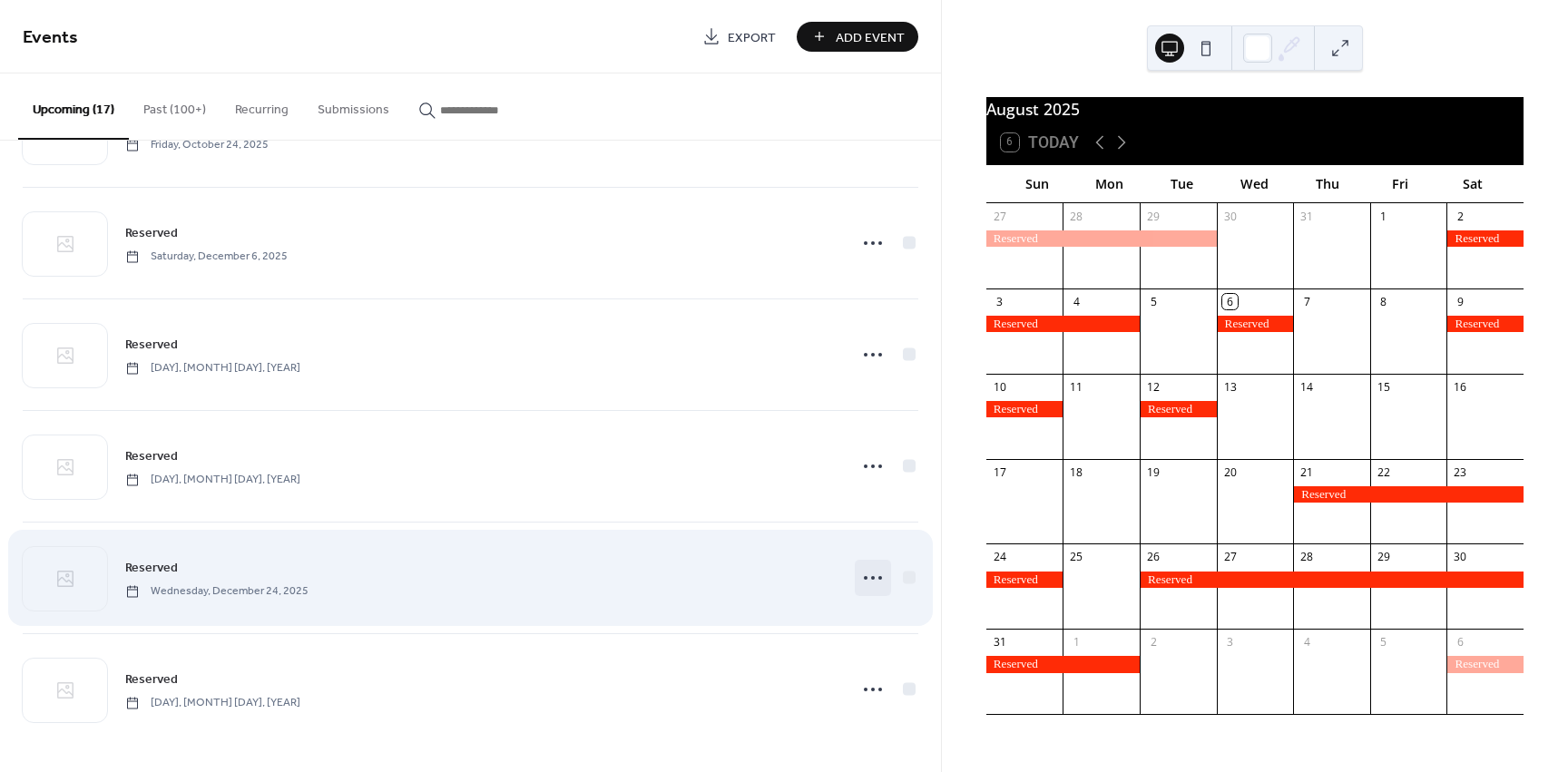 click 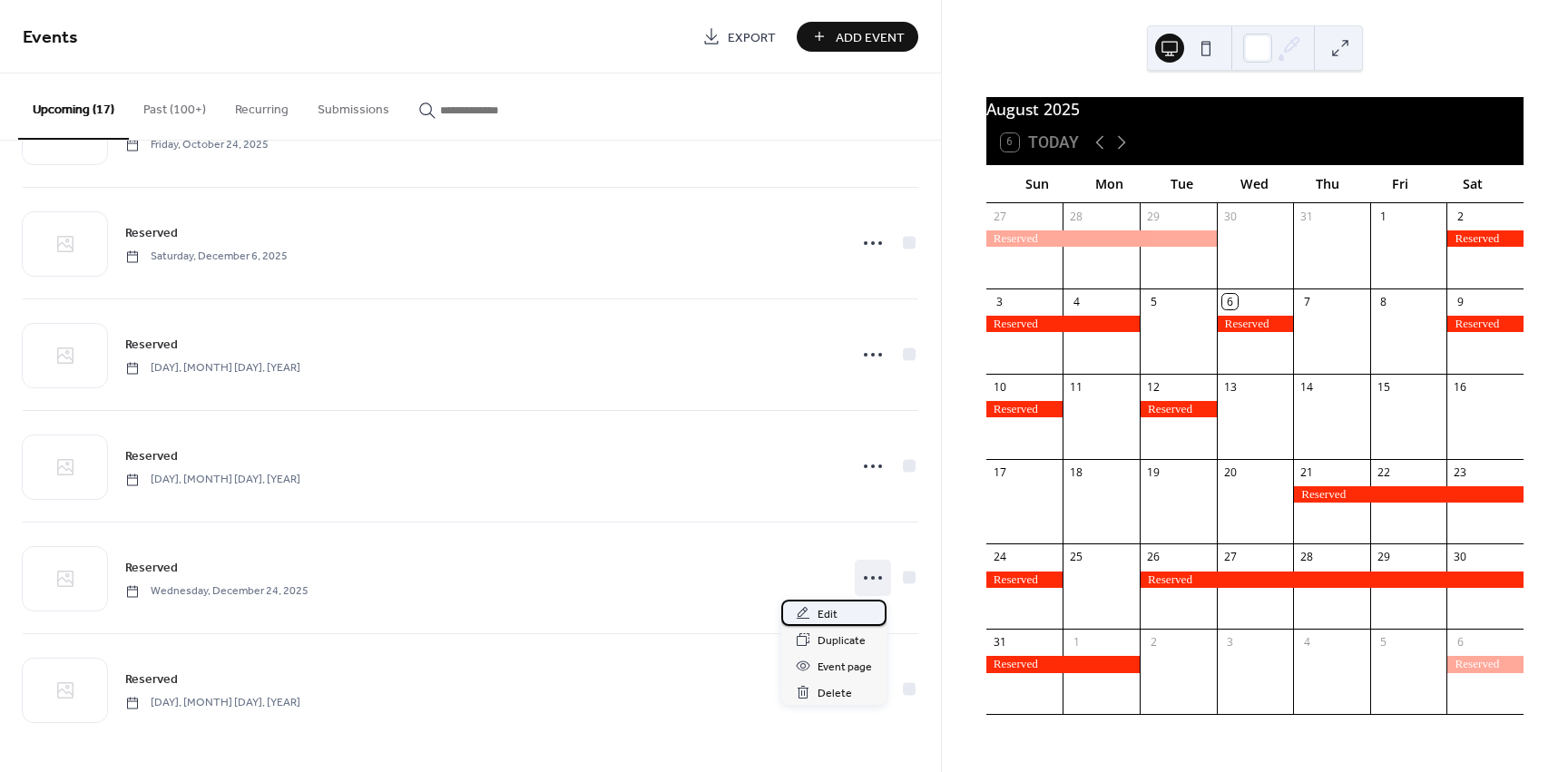 click on "Edit" at bounding box center (828, 614) 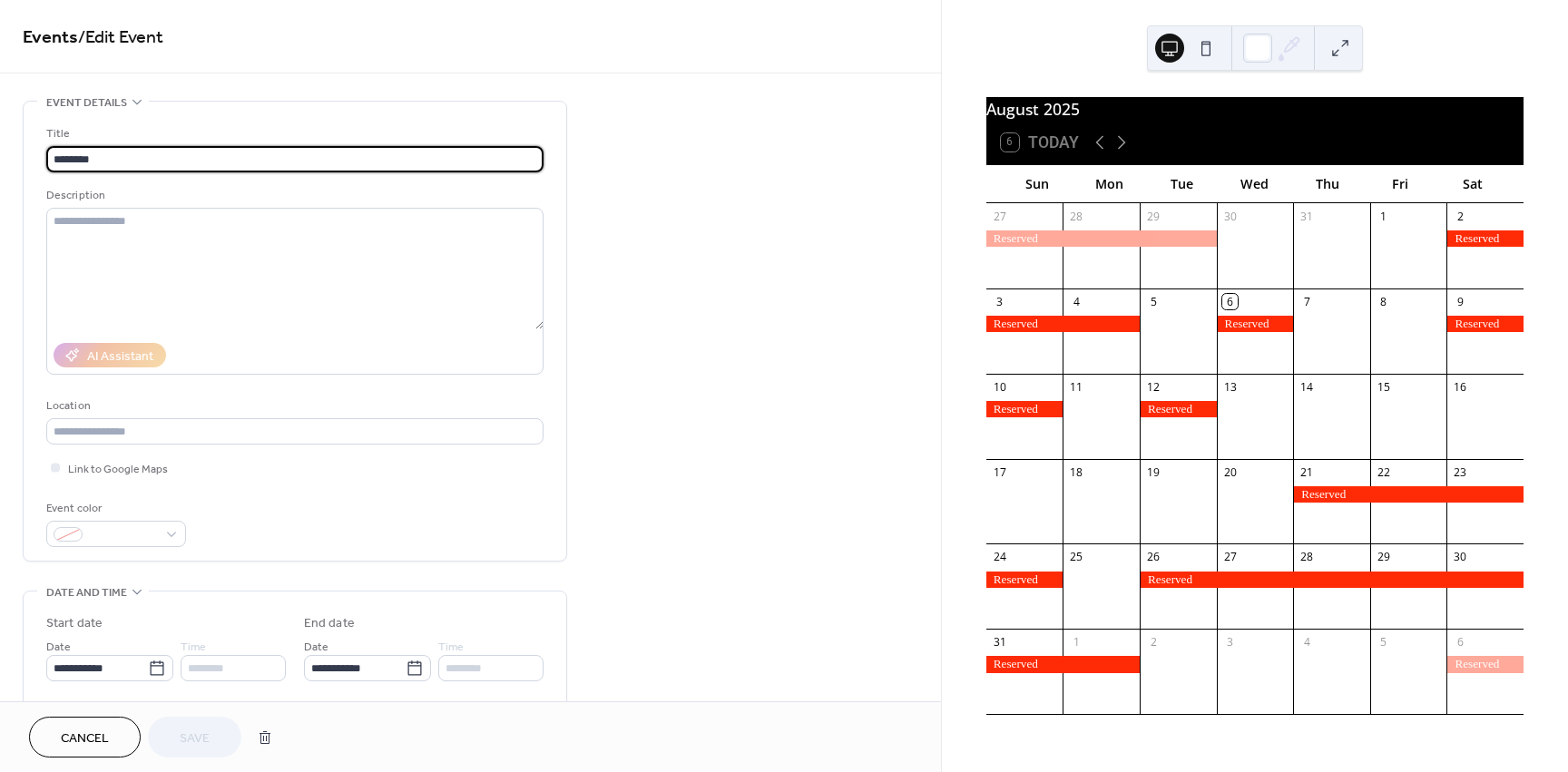 click on "Cancel" at bounding box center (84, 737) 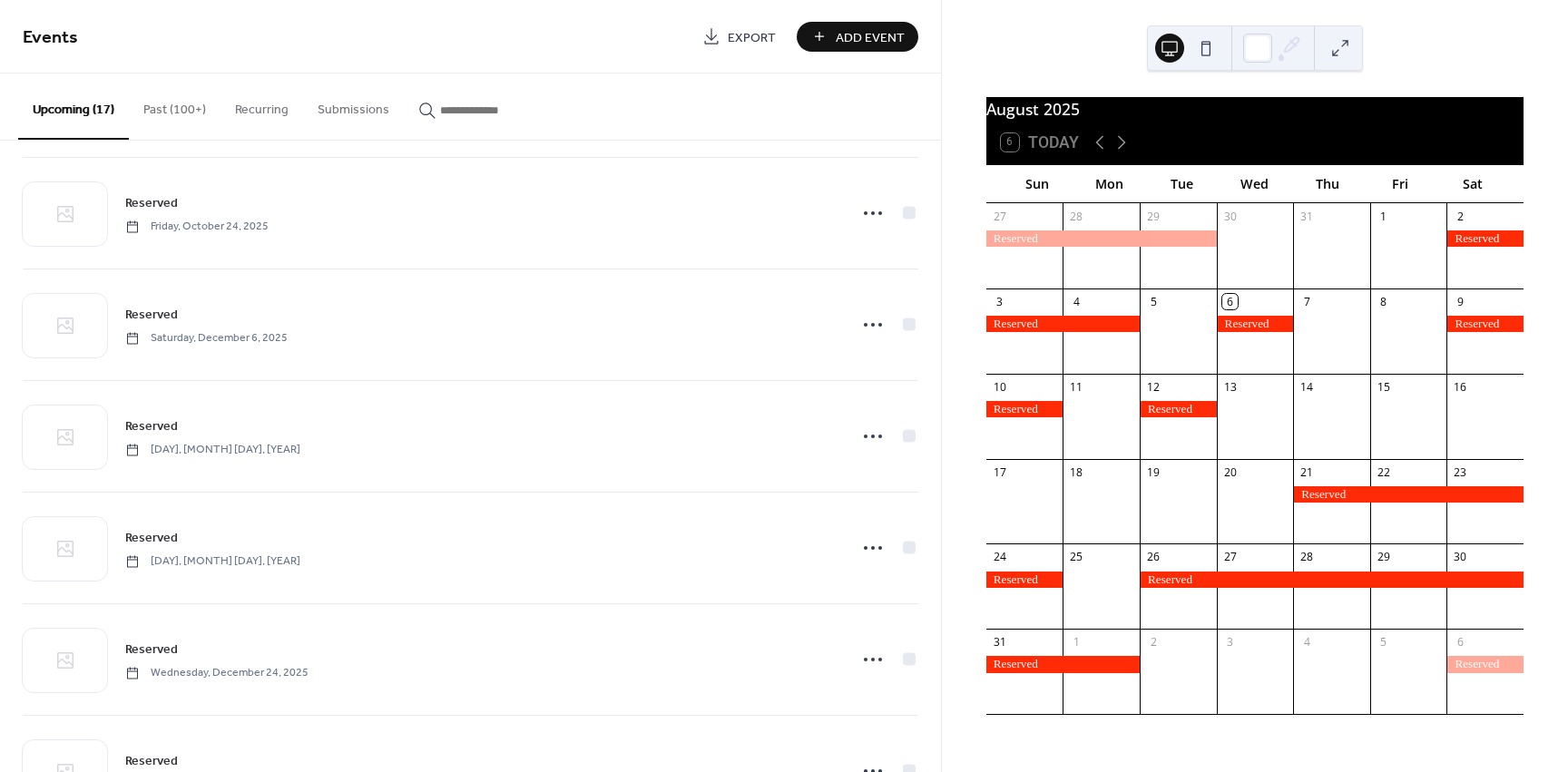 scroll, scrollTop: 1270, scrollLeft: 0, axis: vertical 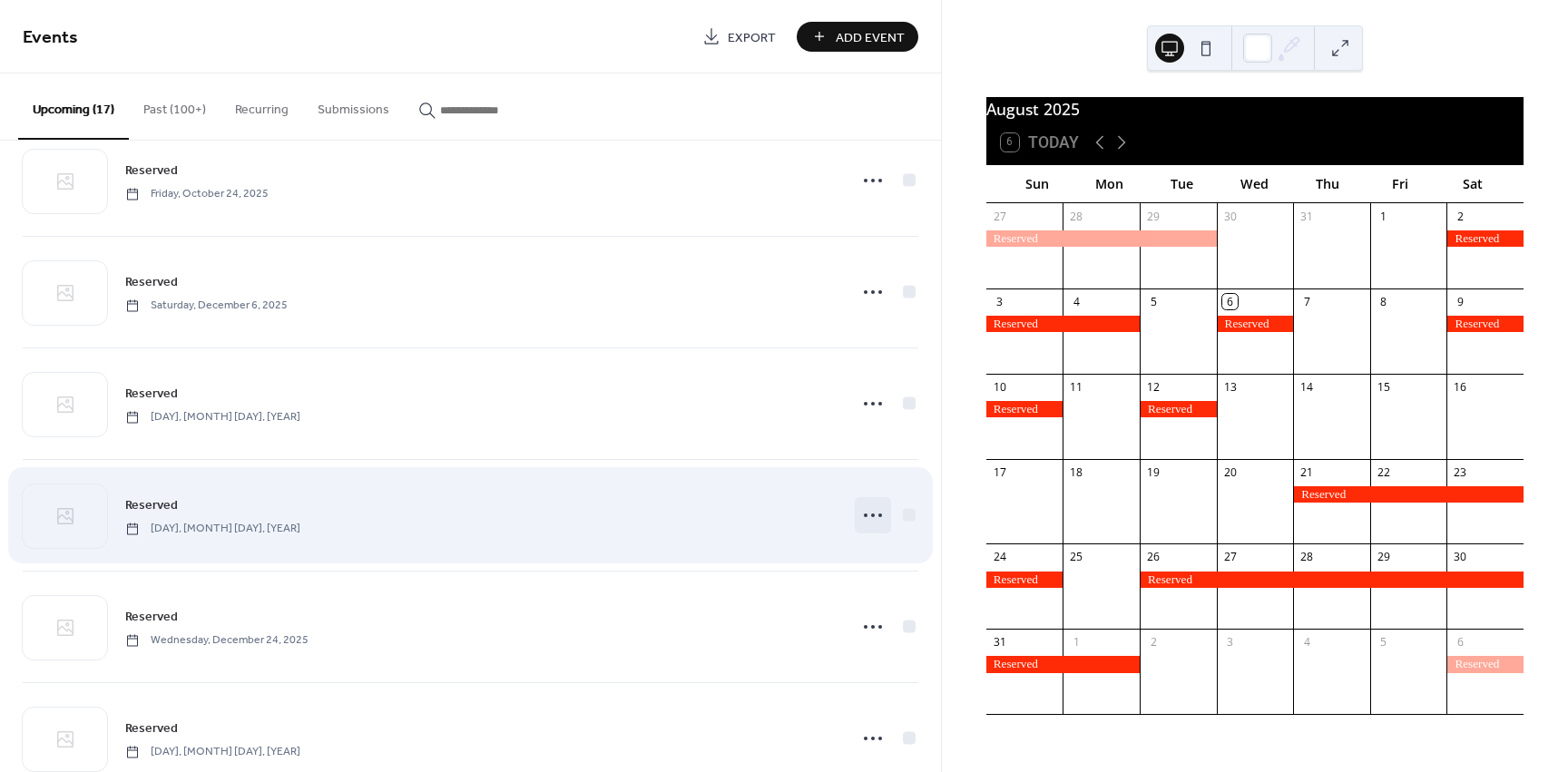 click 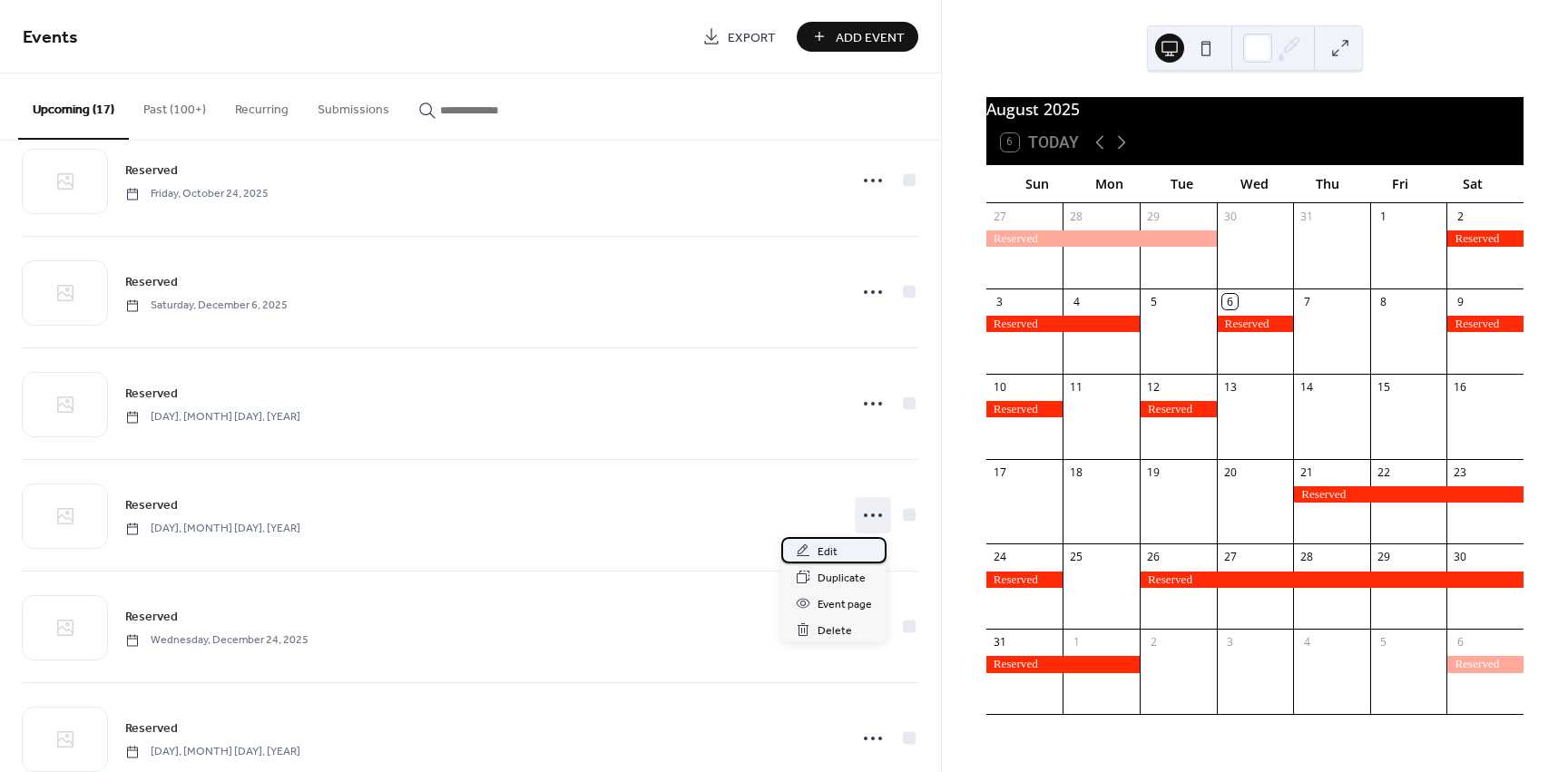 click on "Edit" at bounding box center (828, 552) 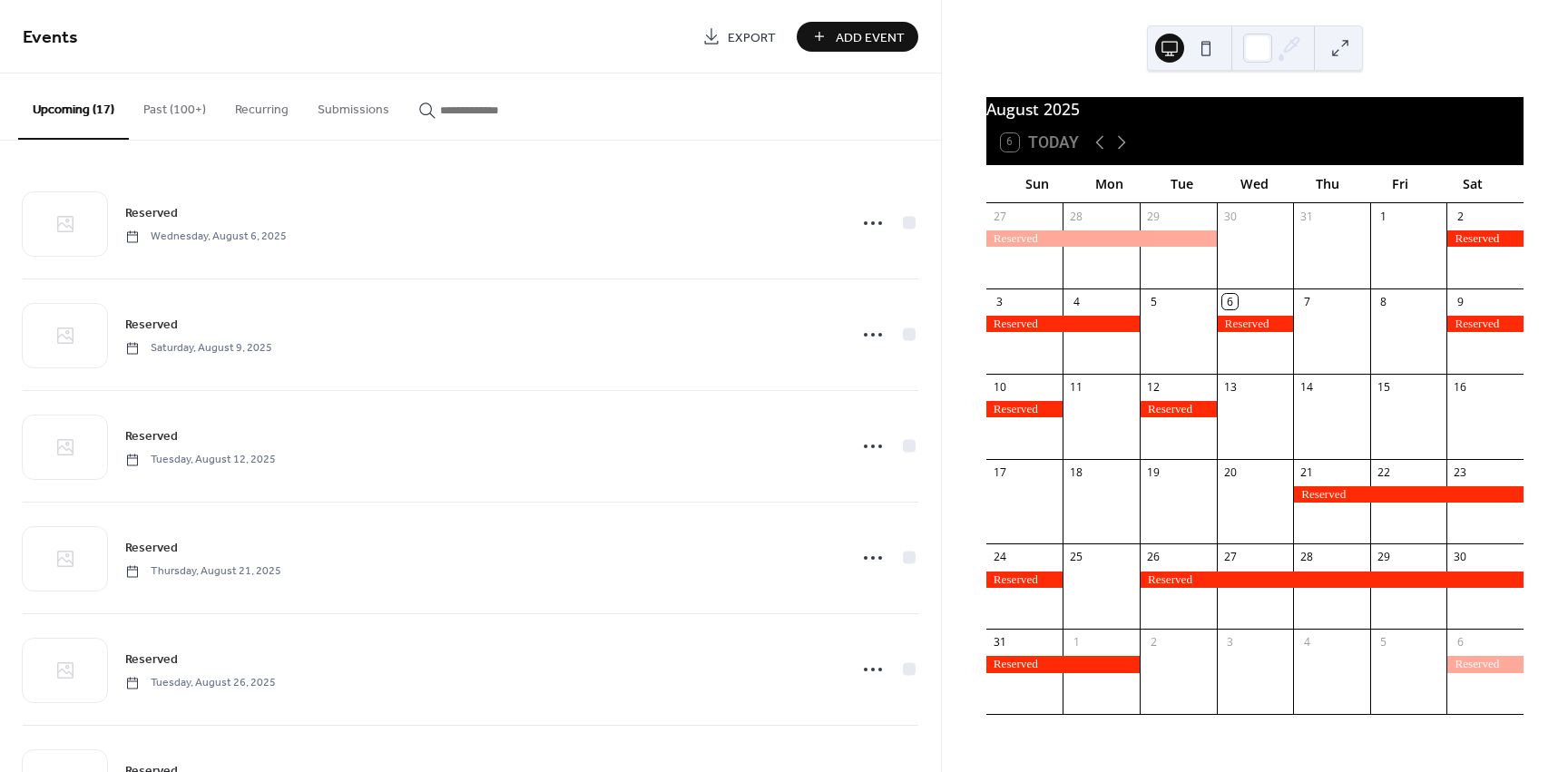 scroll, scrollTop: 0, scrollLeft: 0, axis: both 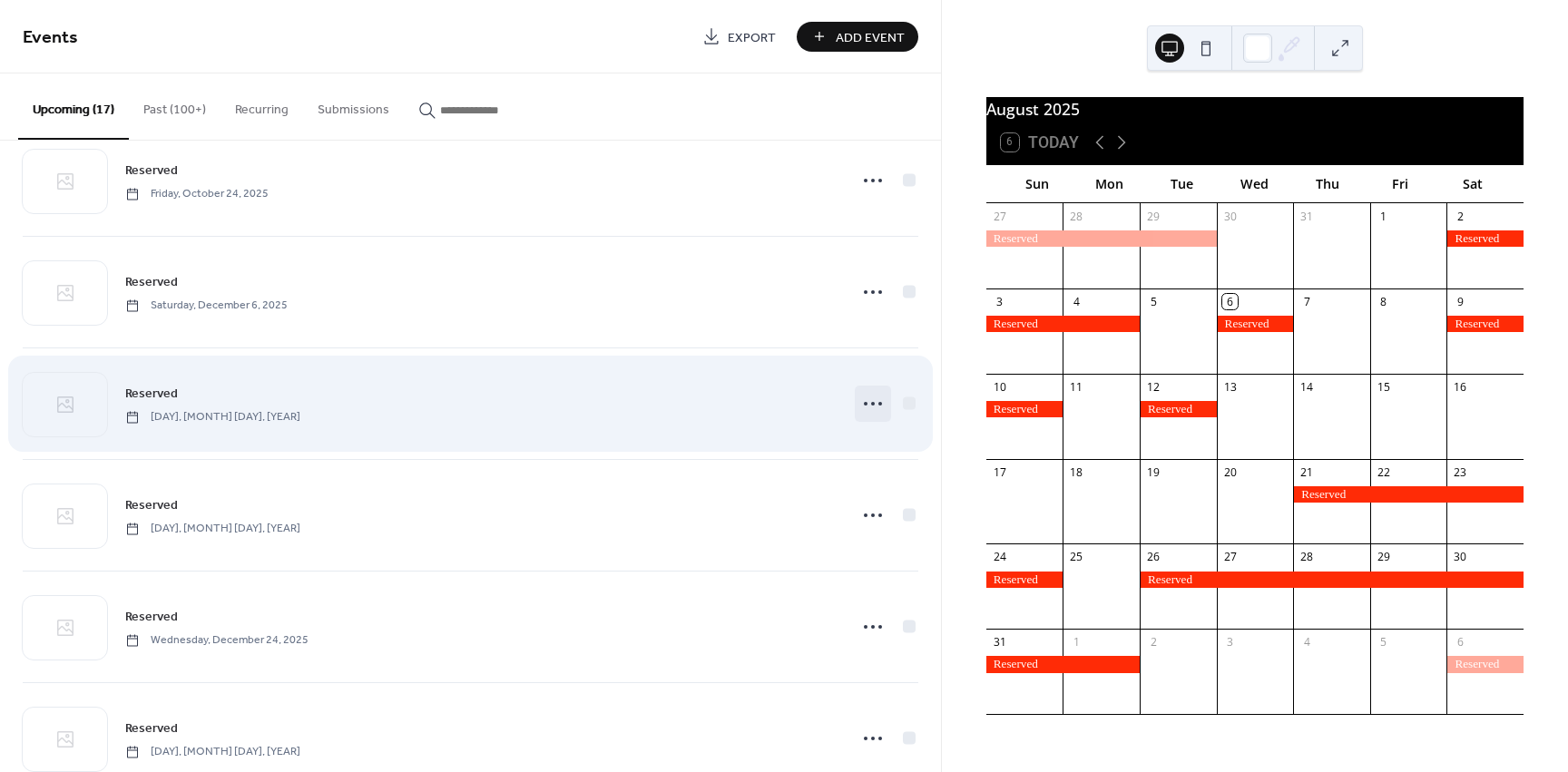 click 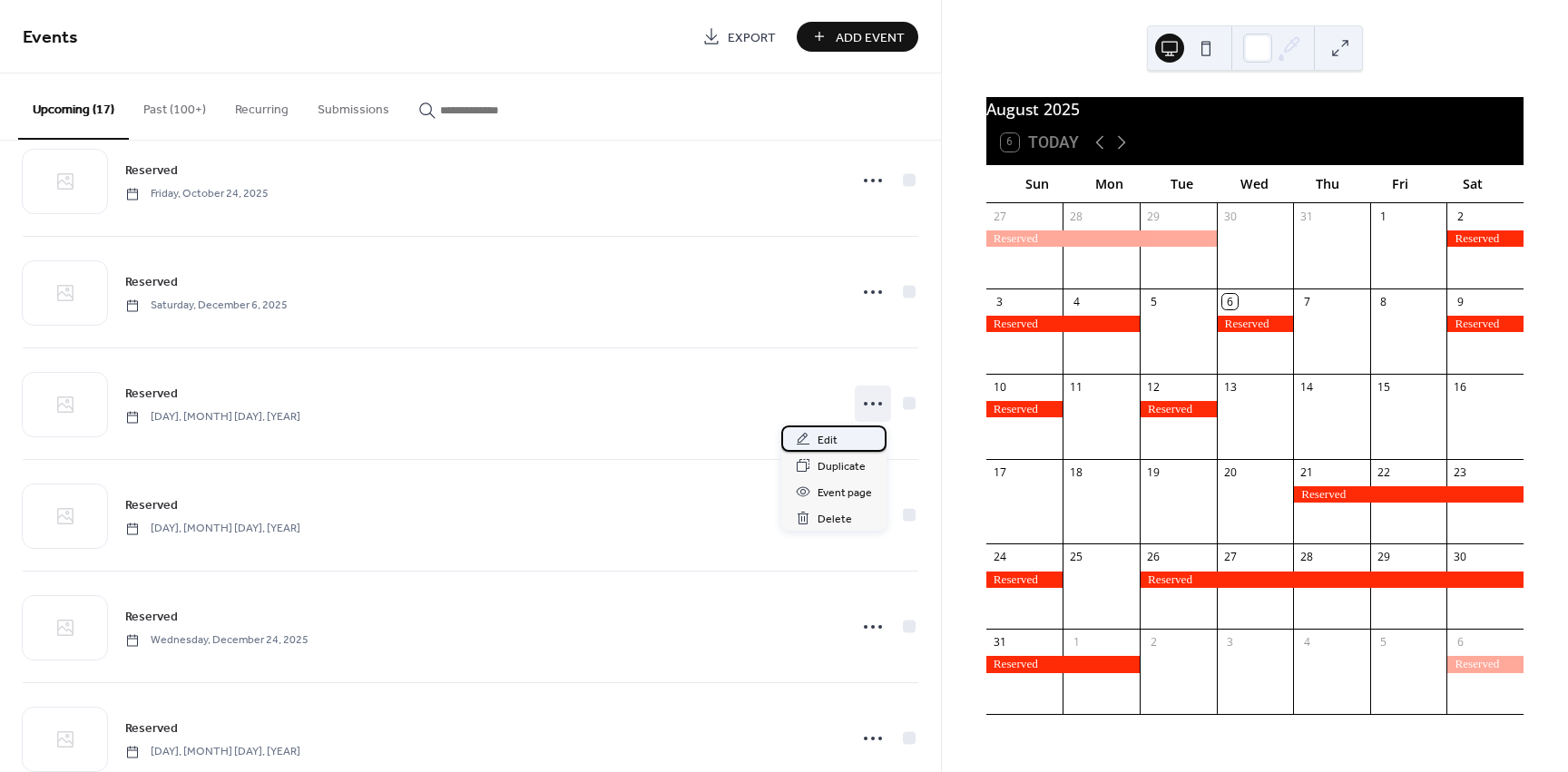 click on "Edit" at bounding box center (828, 440) 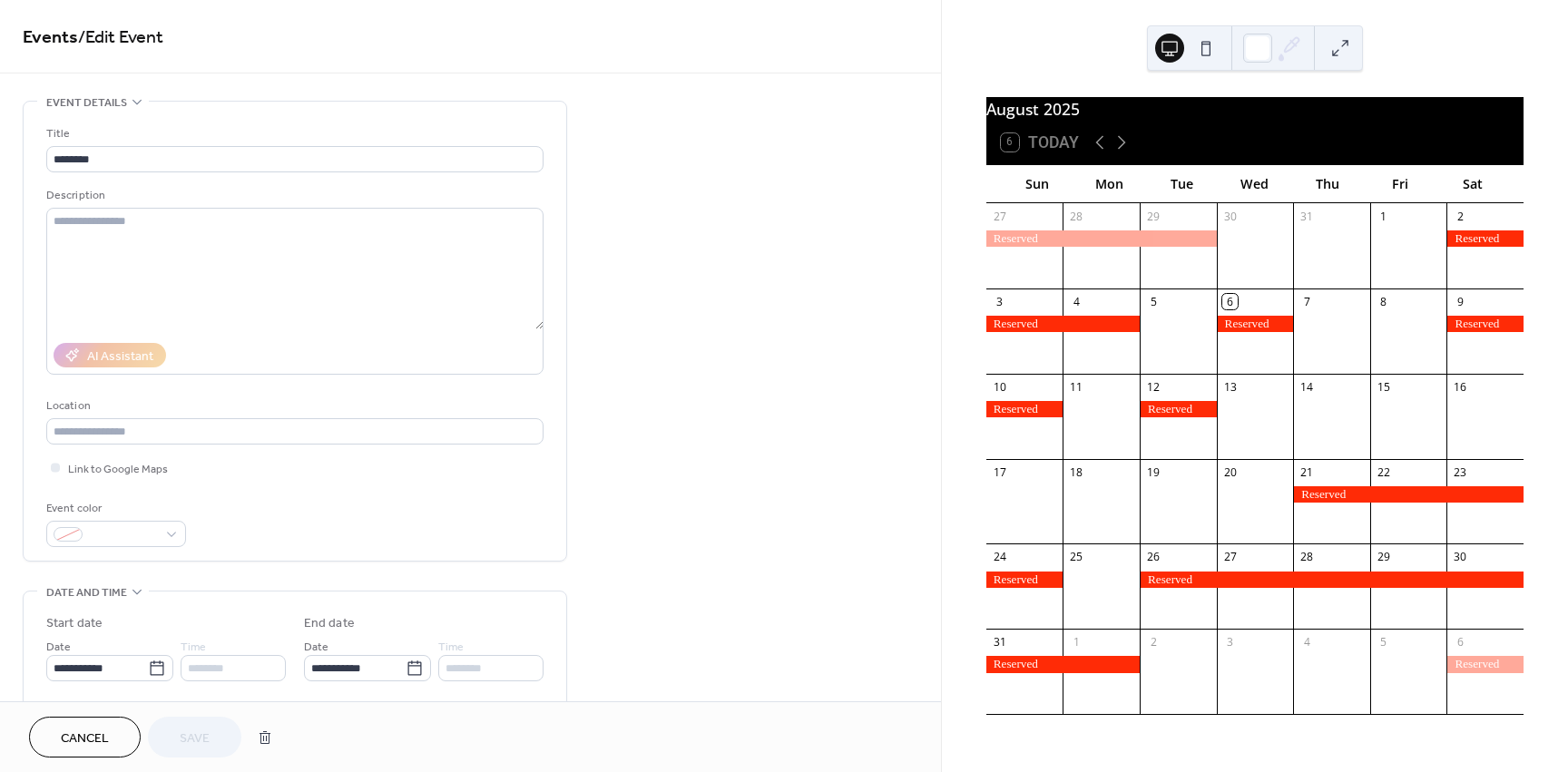 click on "Cancel" at bounding box center [84, 738] 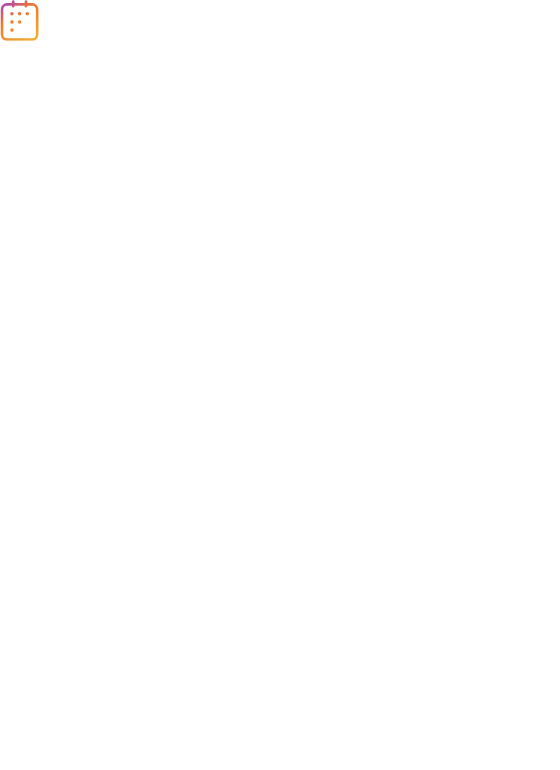 scroll, scrollTop: 0, scrollLeft: 0, axis: both 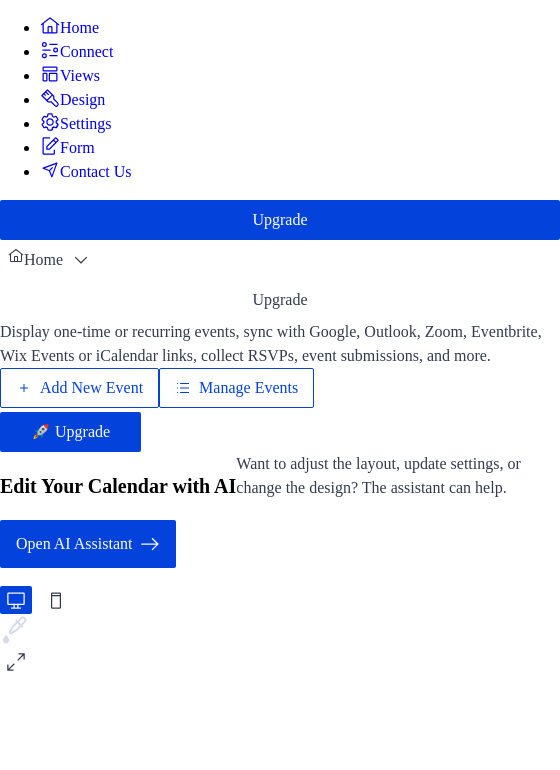 click on "Manage Events" at bounding box center [248, 388] 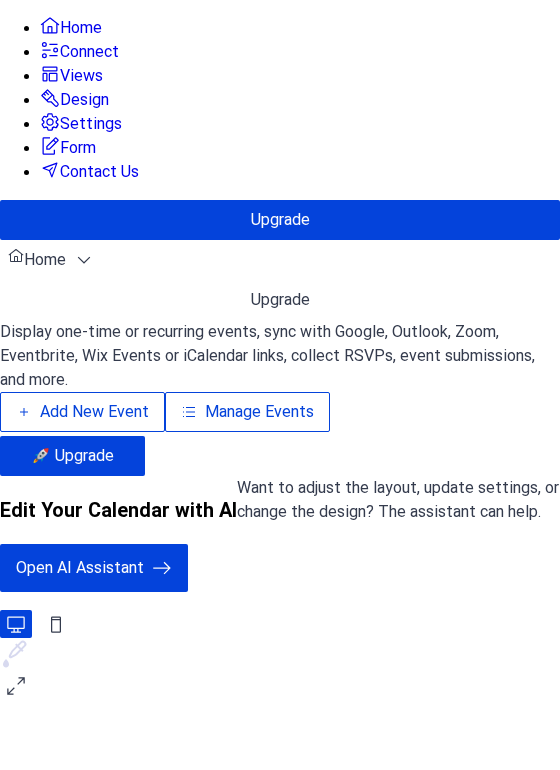 click on "Manage Events" at bounding box center (259, 412) 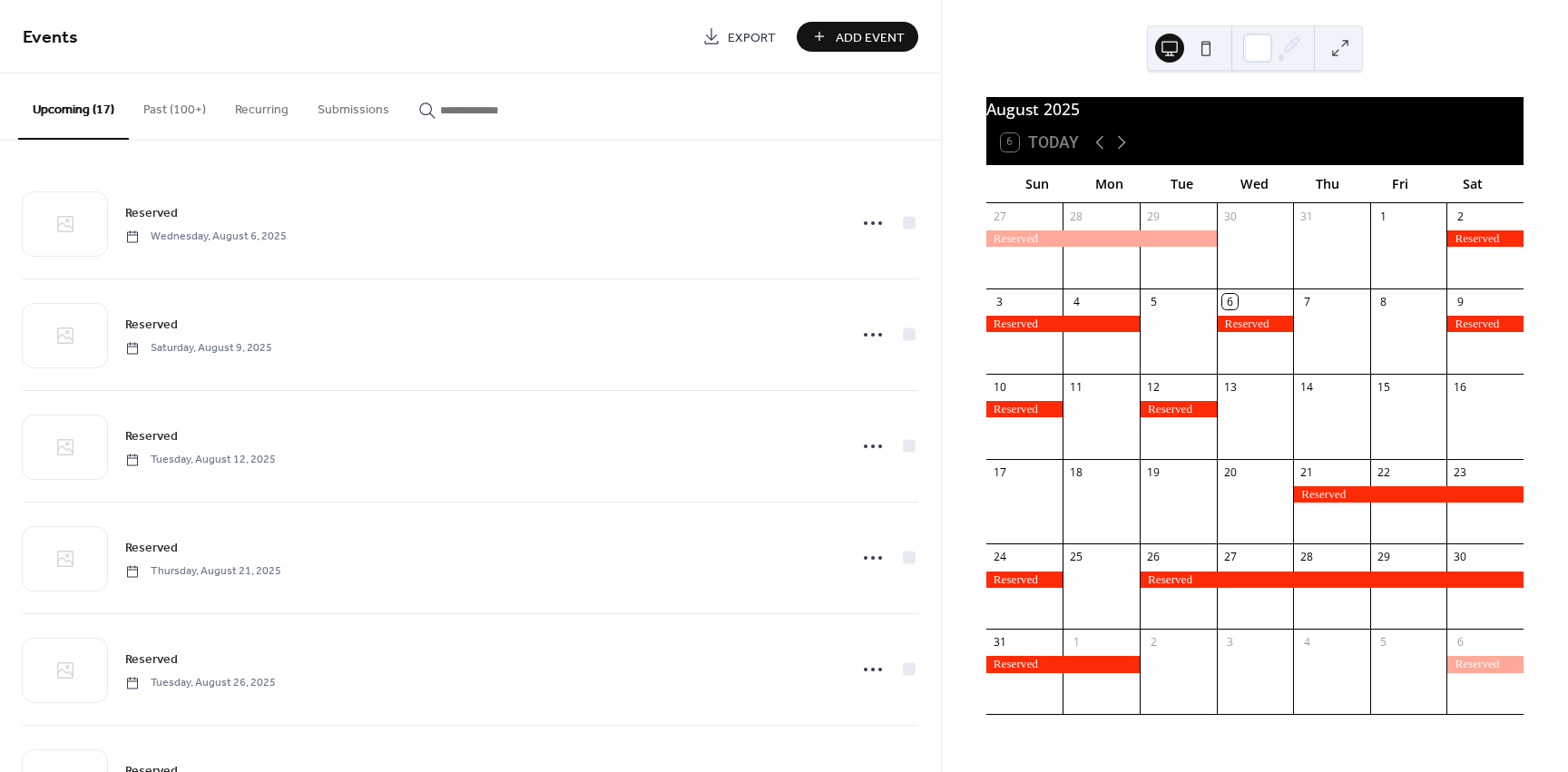 scroll, scrollTop: 0, scrollLeft: 0, axis: both 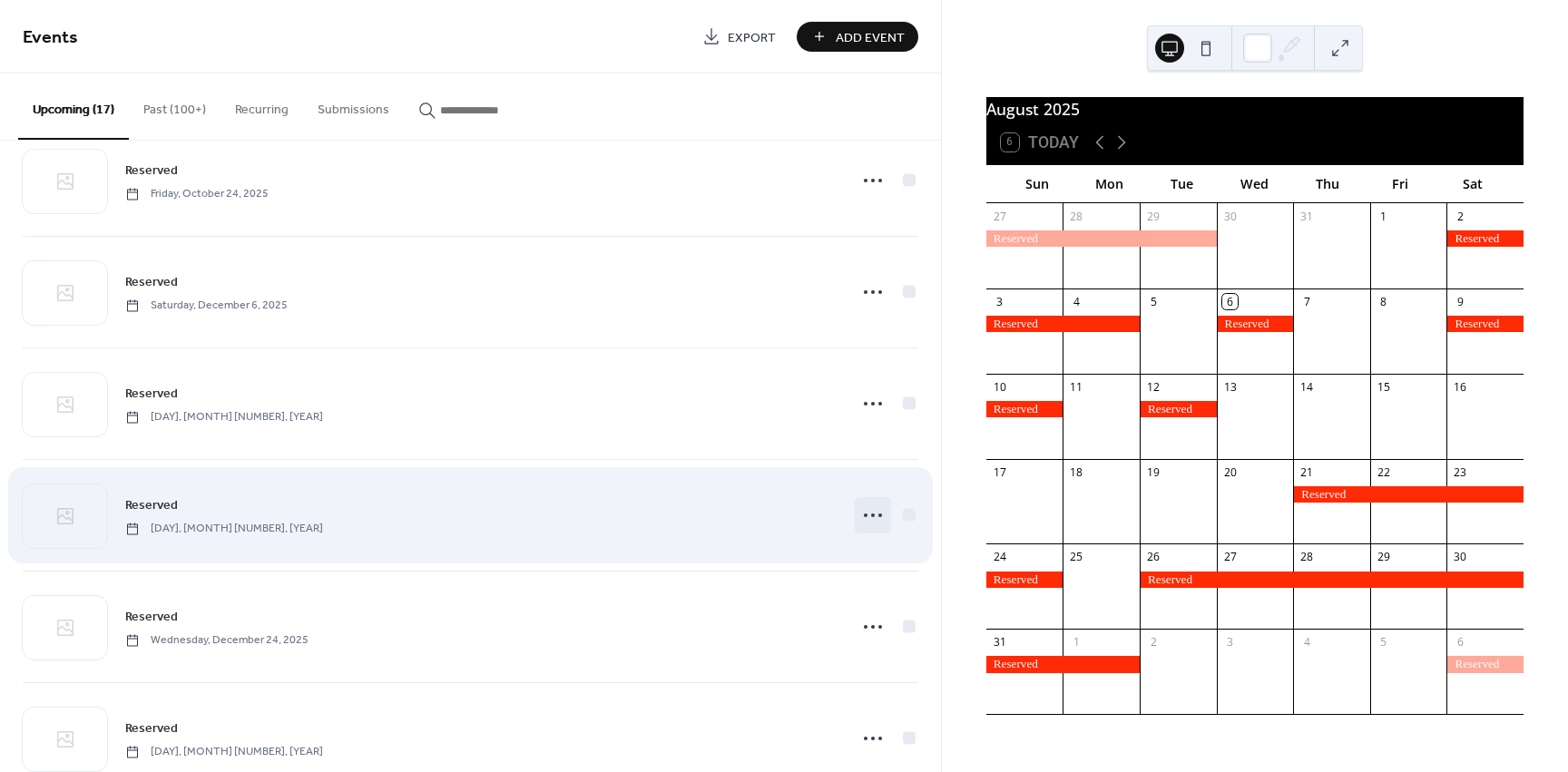 click 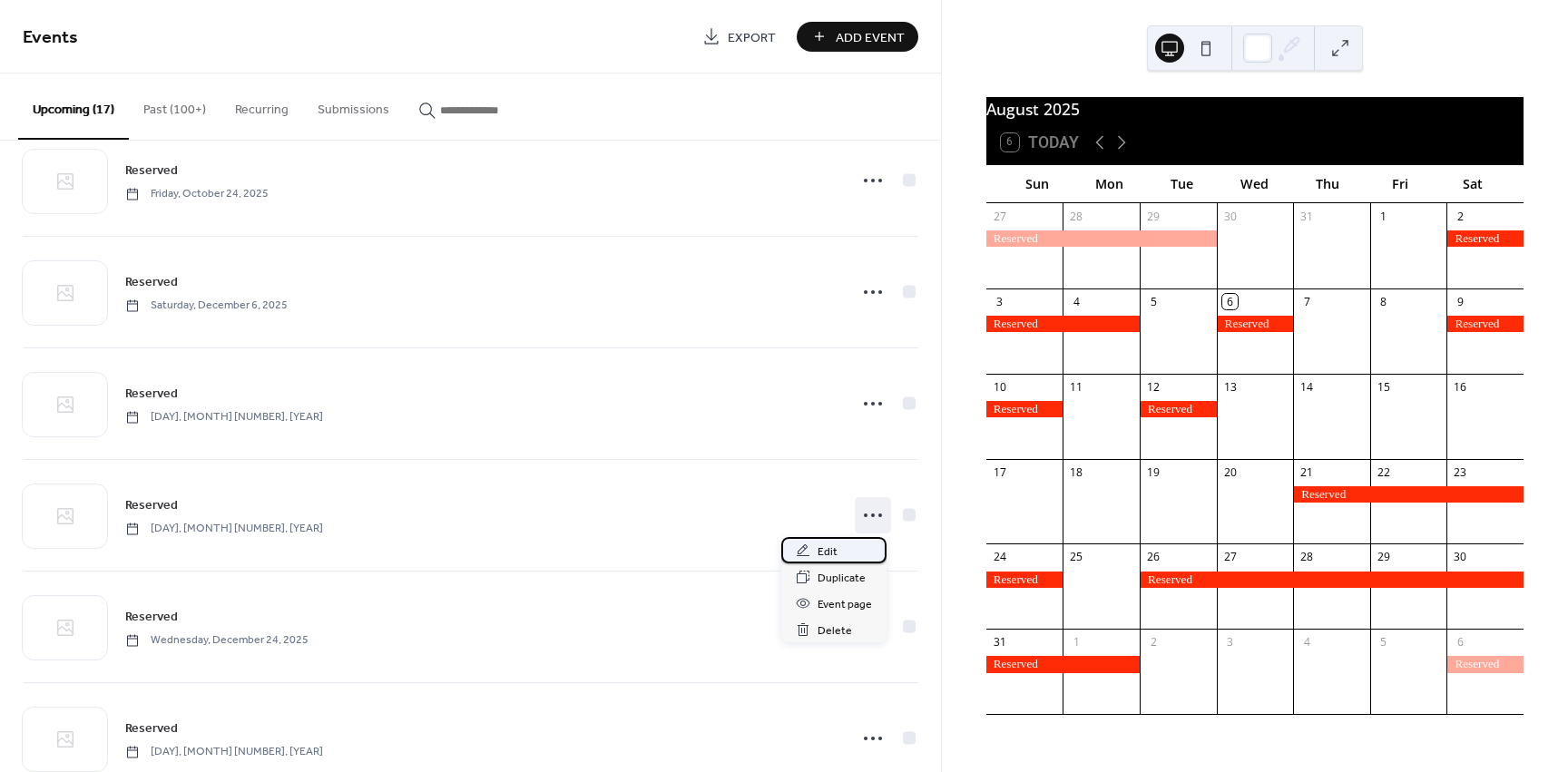 click on "Edit" at bounding box center [834, 550] 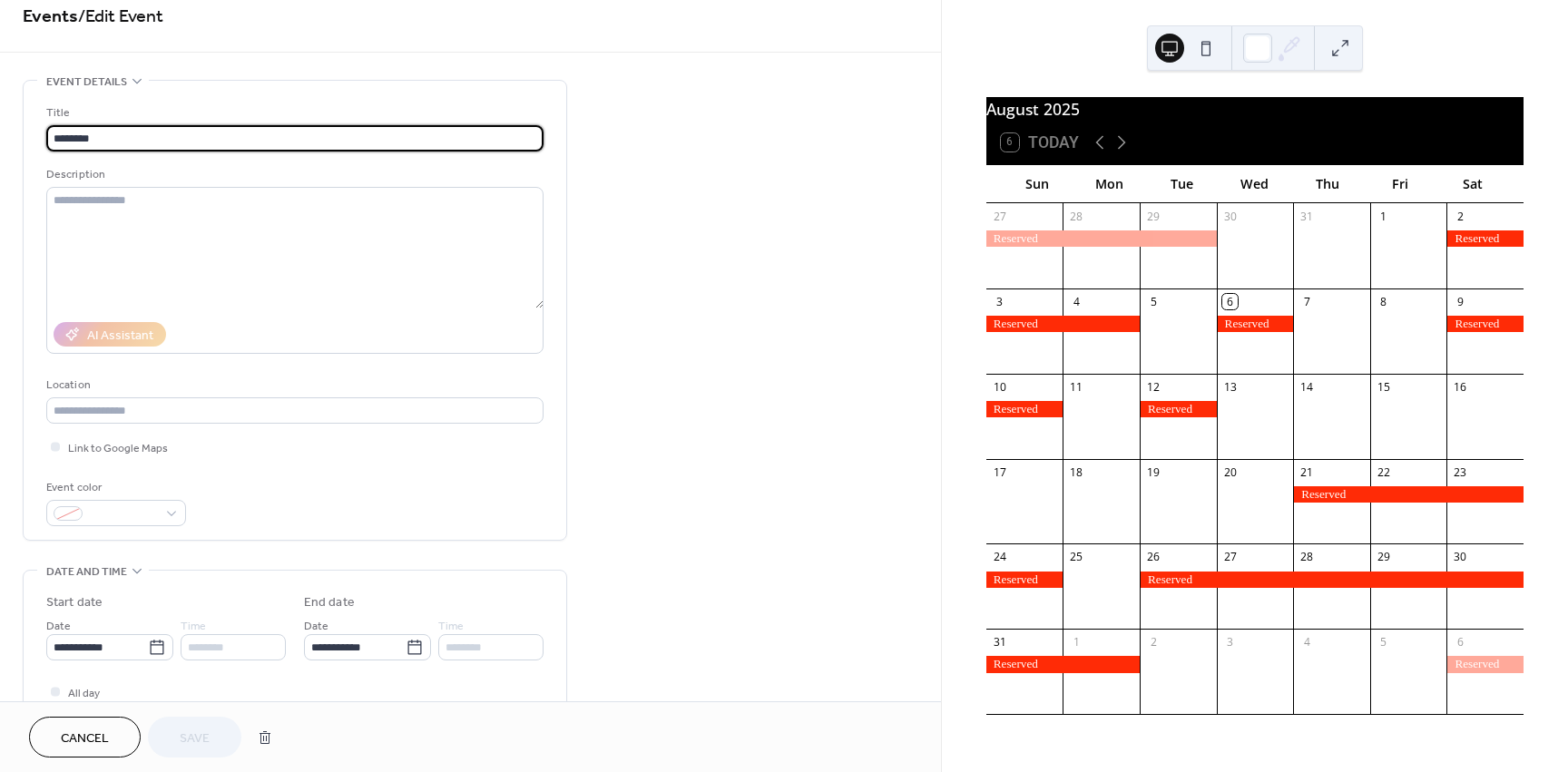 scroll, scrollTop: 0, scrollLeft: 0, axis: both 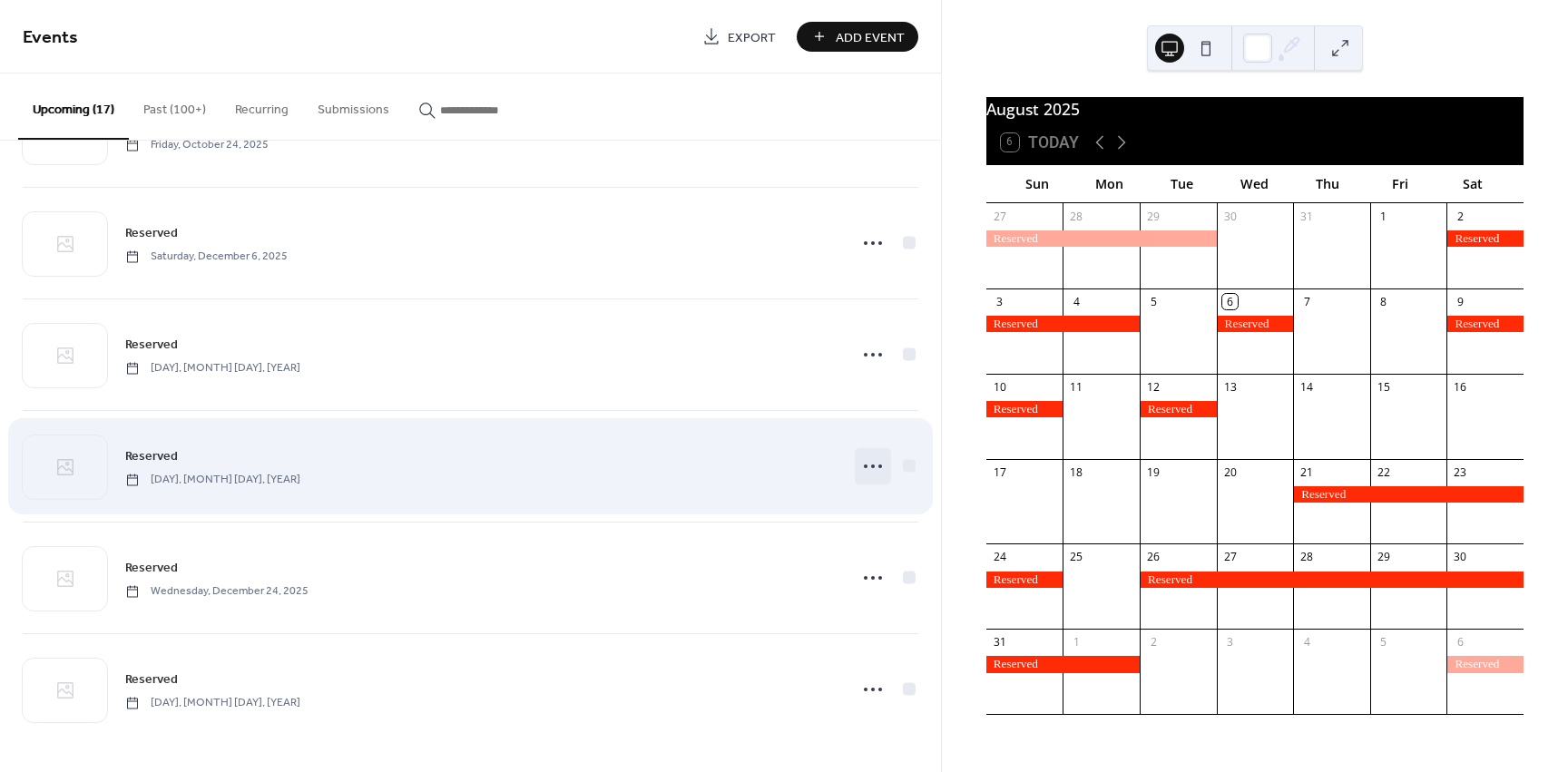 click 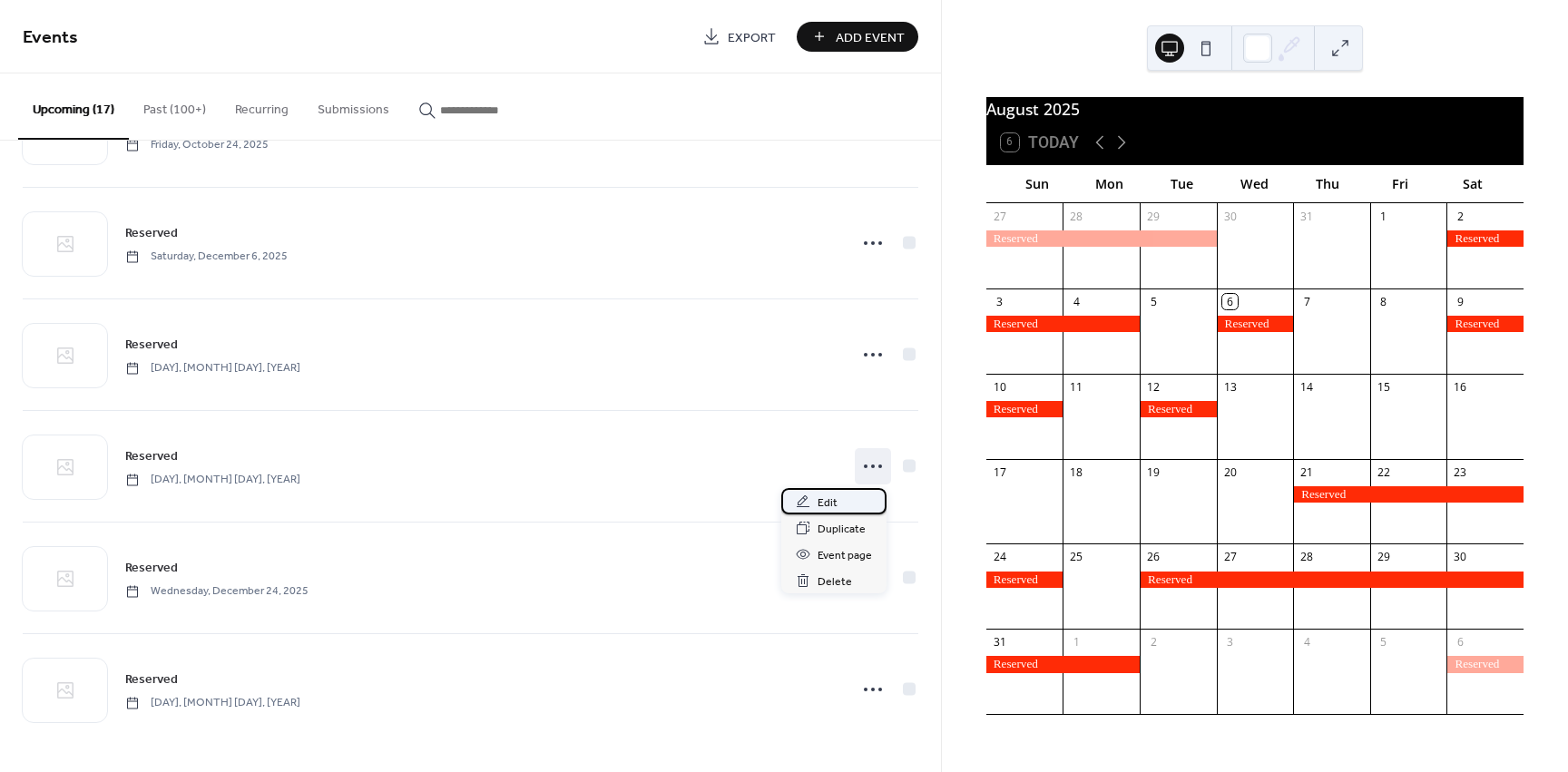 click on "Edit" at bounding box center (828, 503) 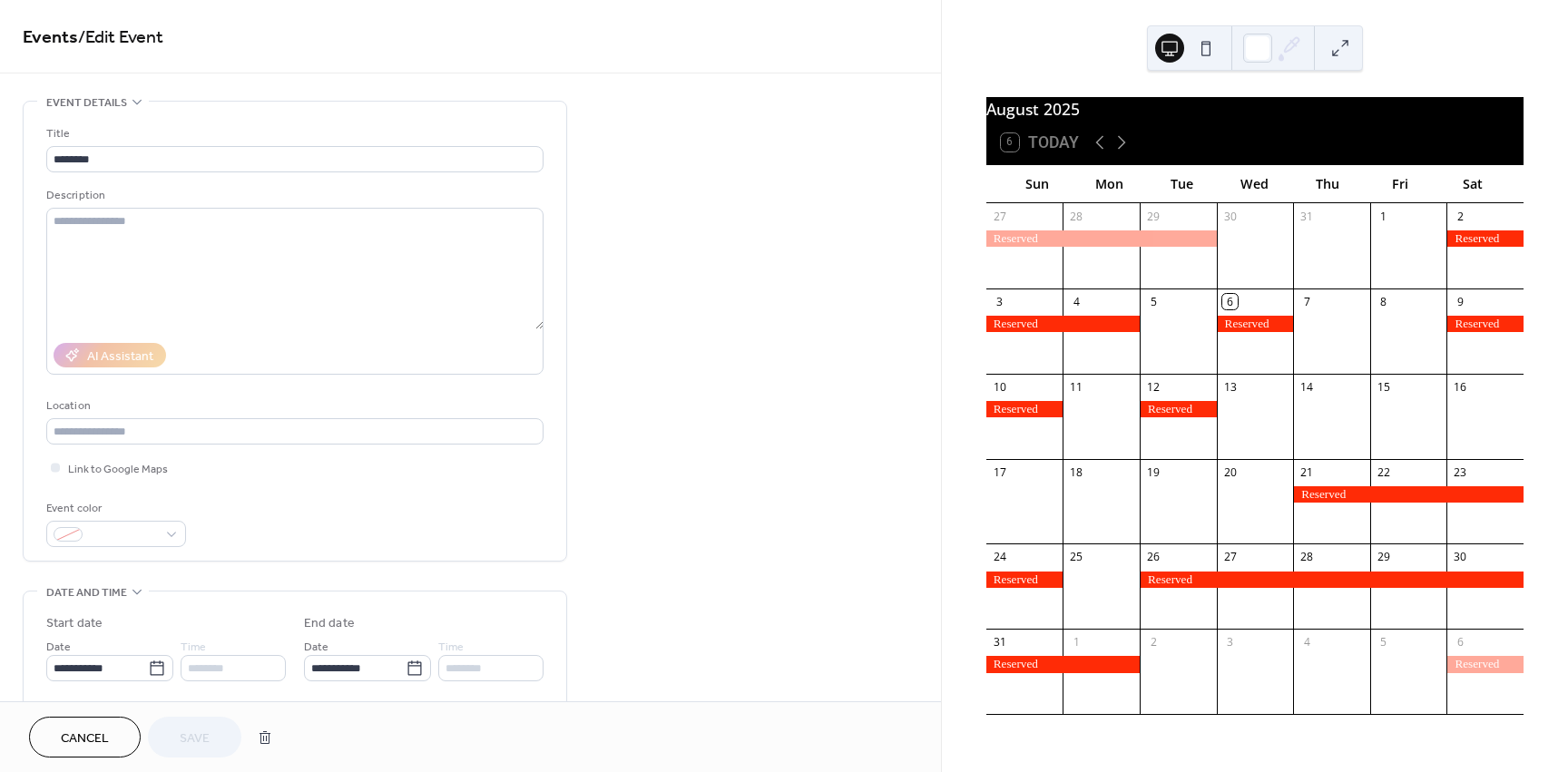 click on "Cancel" at bounding box center (84, 737) 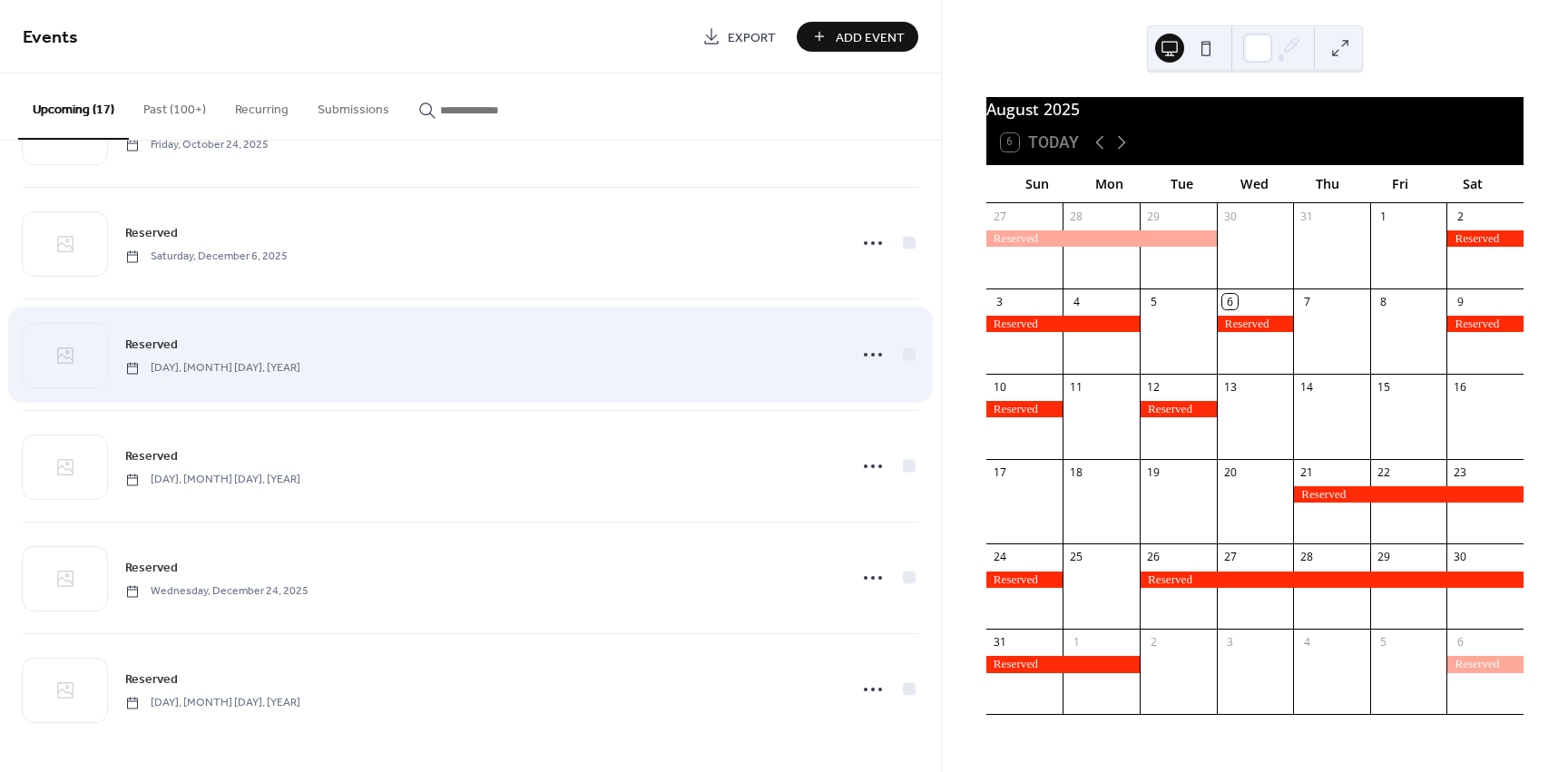 scroll, scrollTop: 1228, scrollLeft: 0, axis: vertical 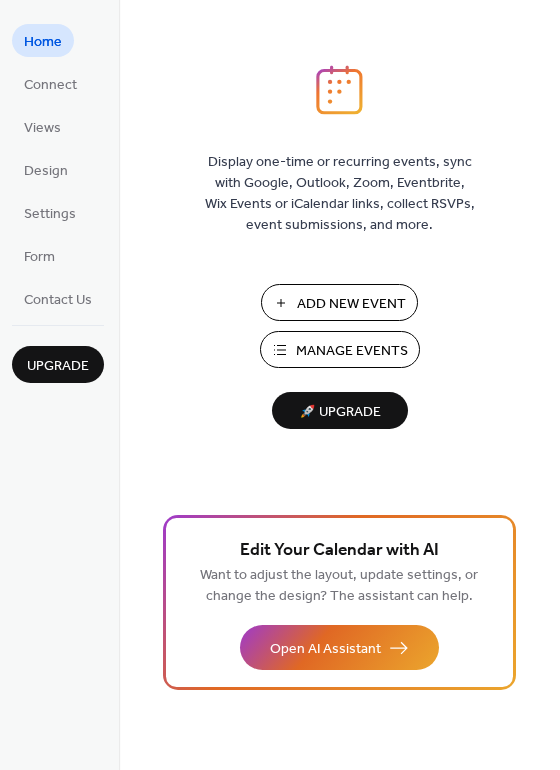 click on "Manage Events" at bounding box center (352, 351) 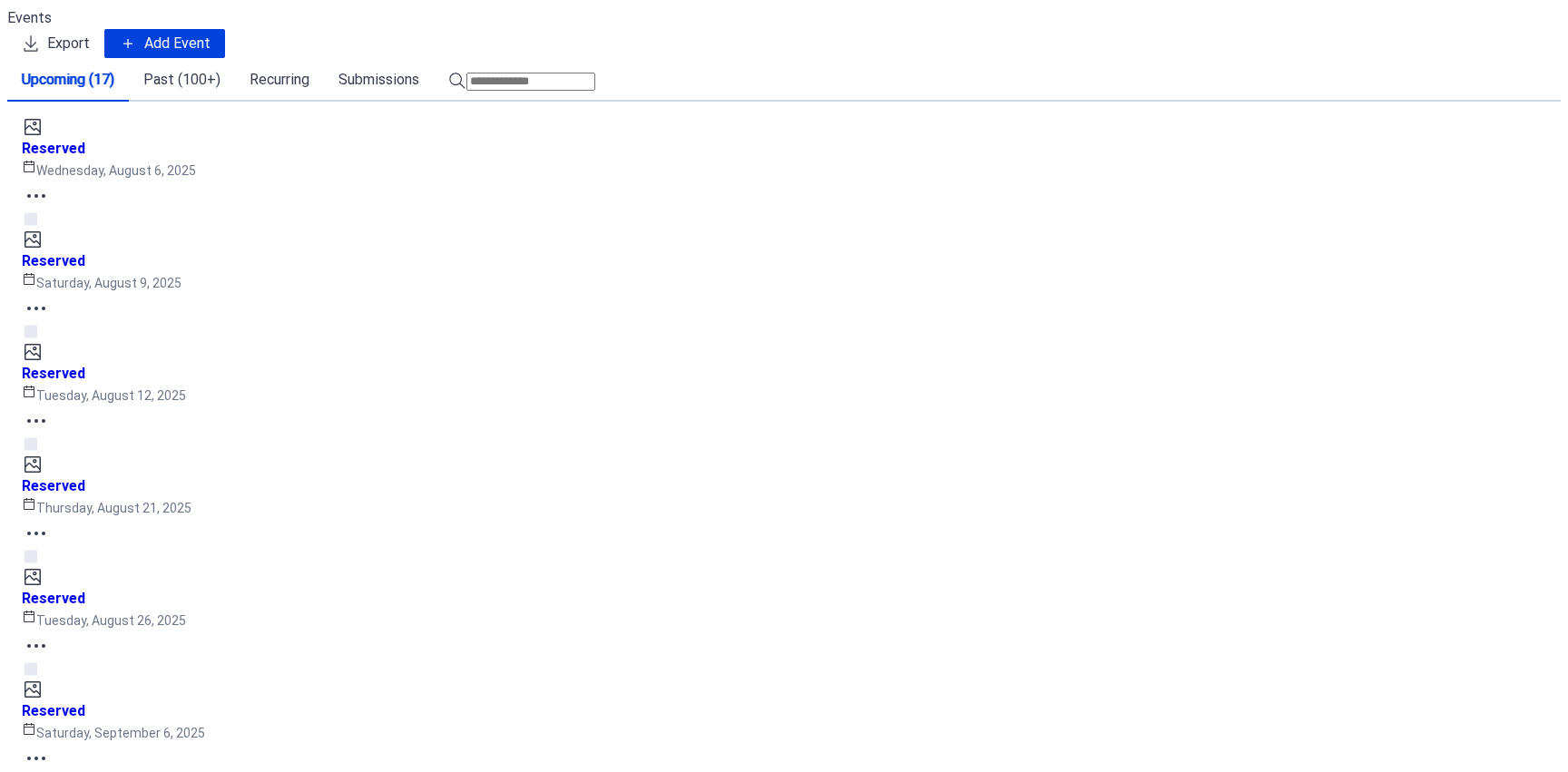 scroll, scrollTop: 0, scrollLeft: 0, axis: both 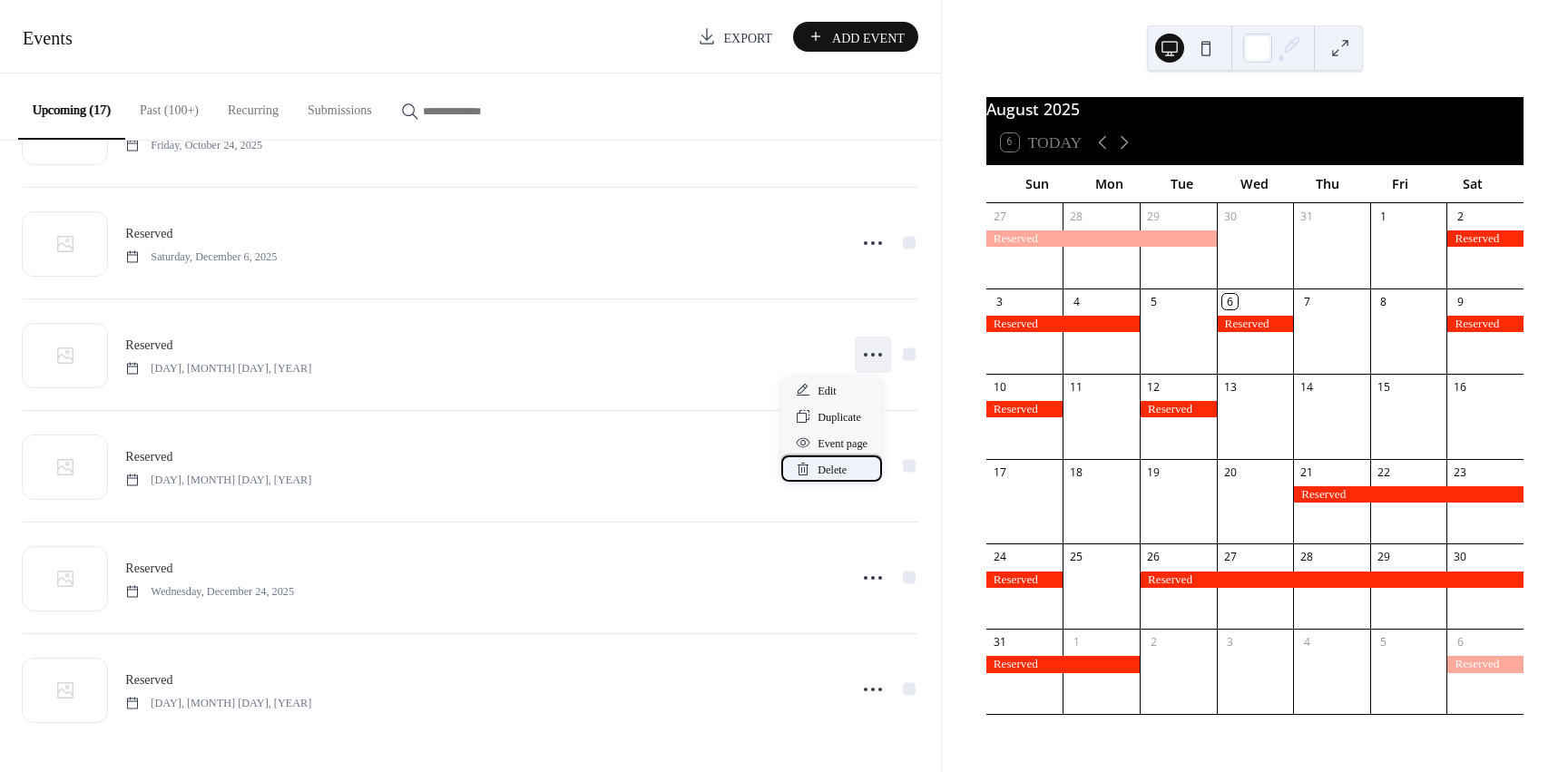 click on "Delete" at bounding box center [832, 470] 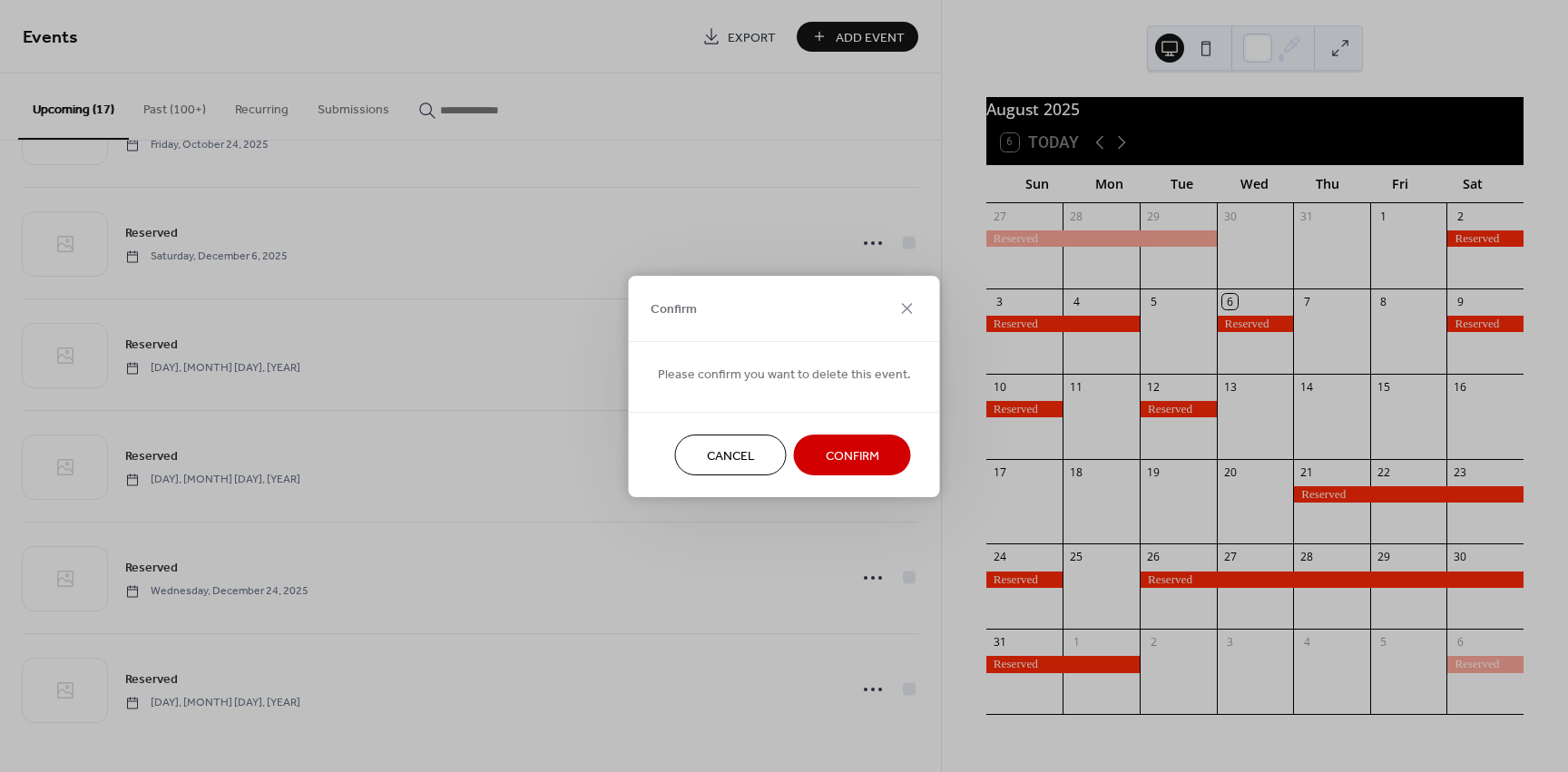 click on "Confirm" at bounding box center (852, 455) 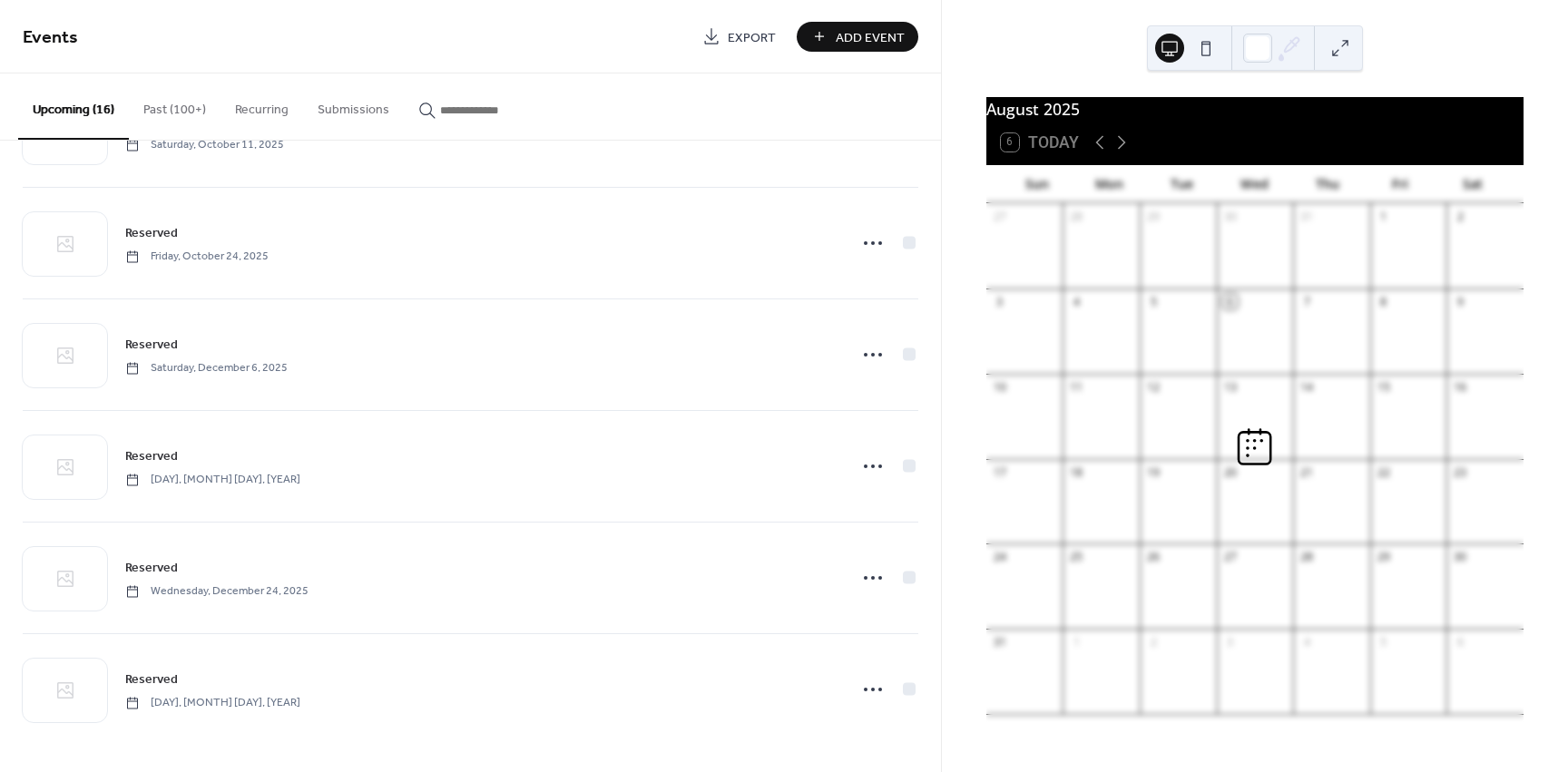 scroll, scrollTop: 1207, scrollLeft: 0, axis: vertical 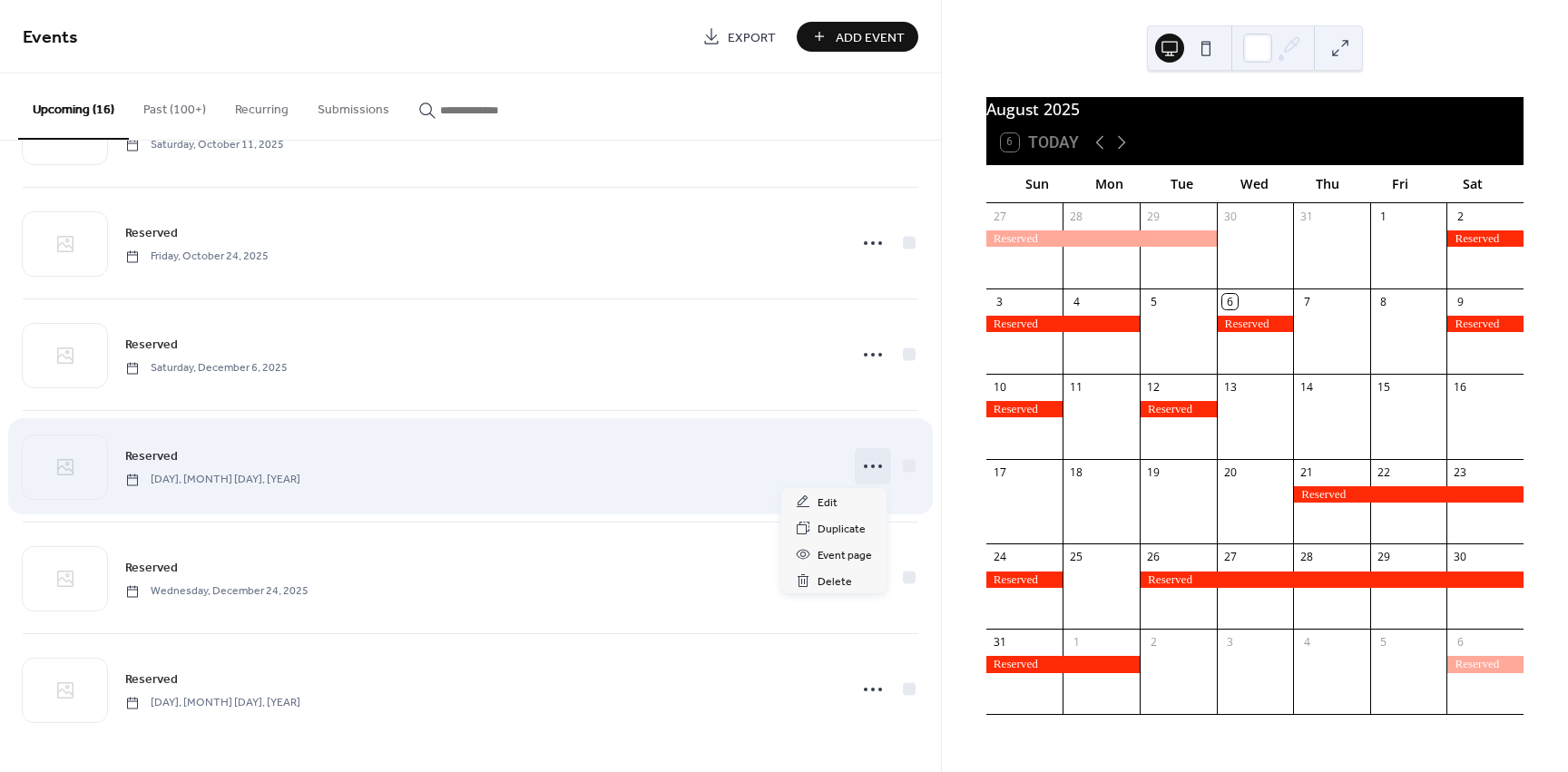 click 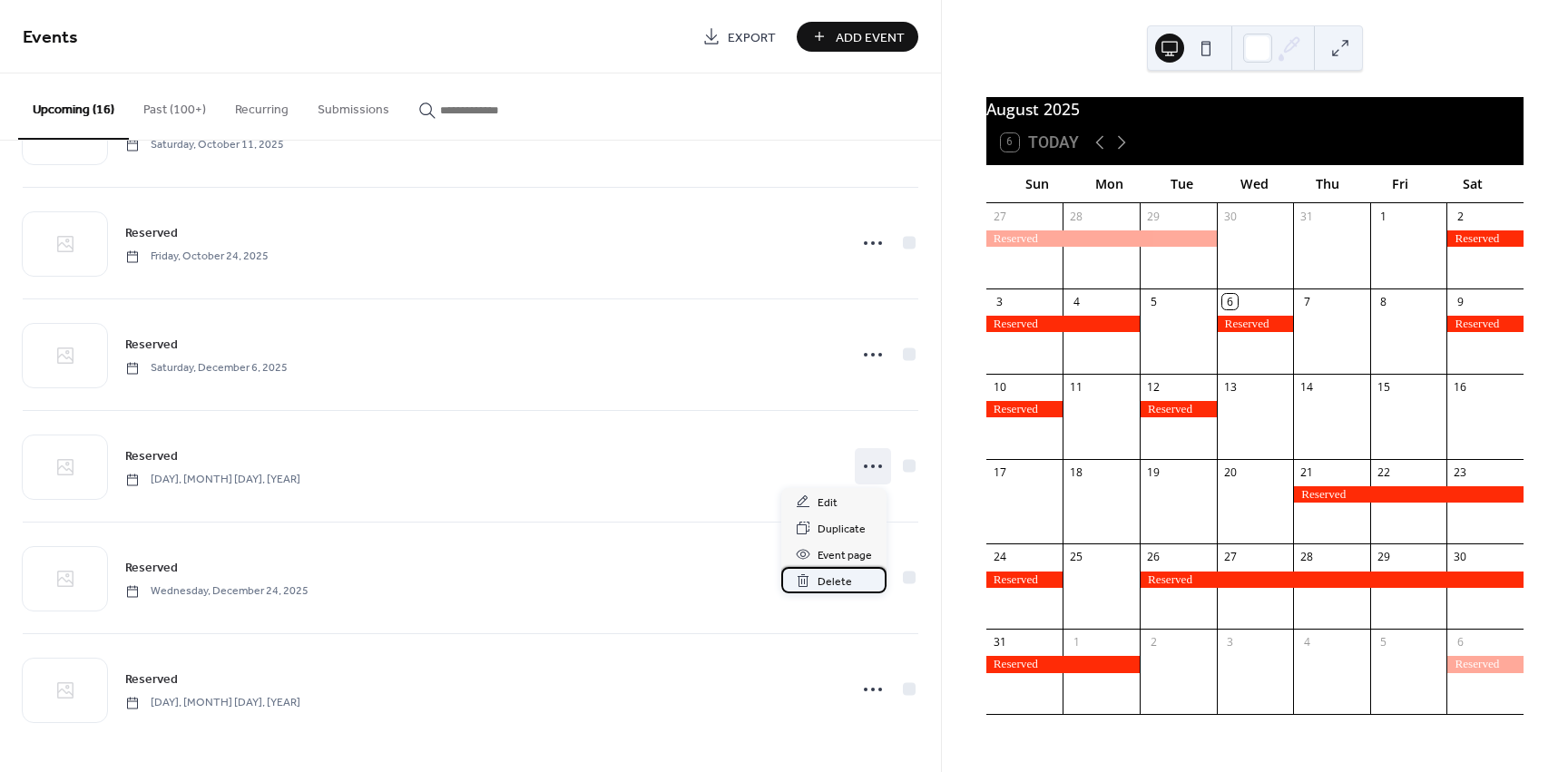 click on "Delete" at bounding box center (835, 581) 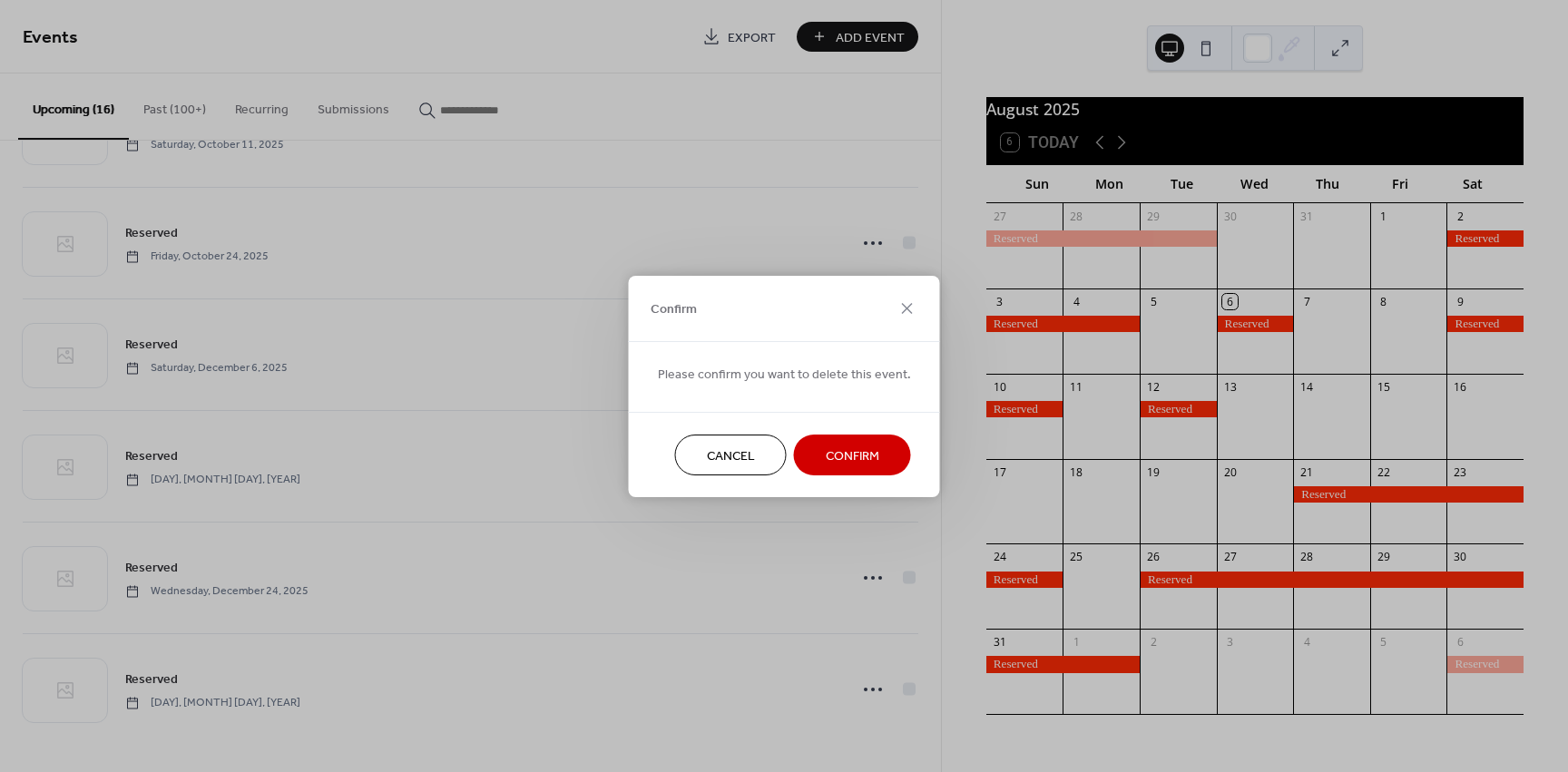 click on "Confirm" at bounding box center (852, 455) 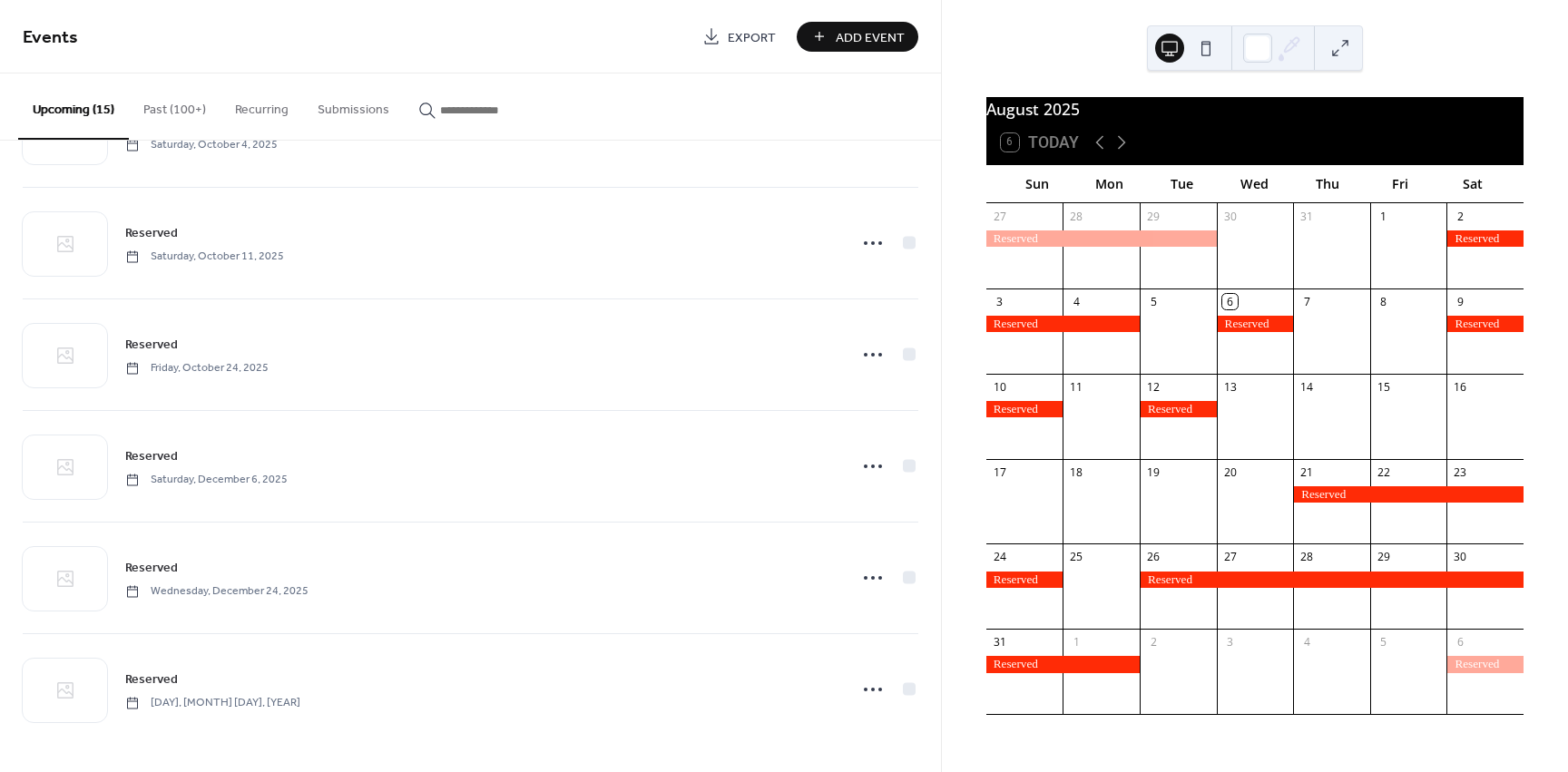 scroll, scrollTop: 1096, scrollLeft: 0, axis: vertical 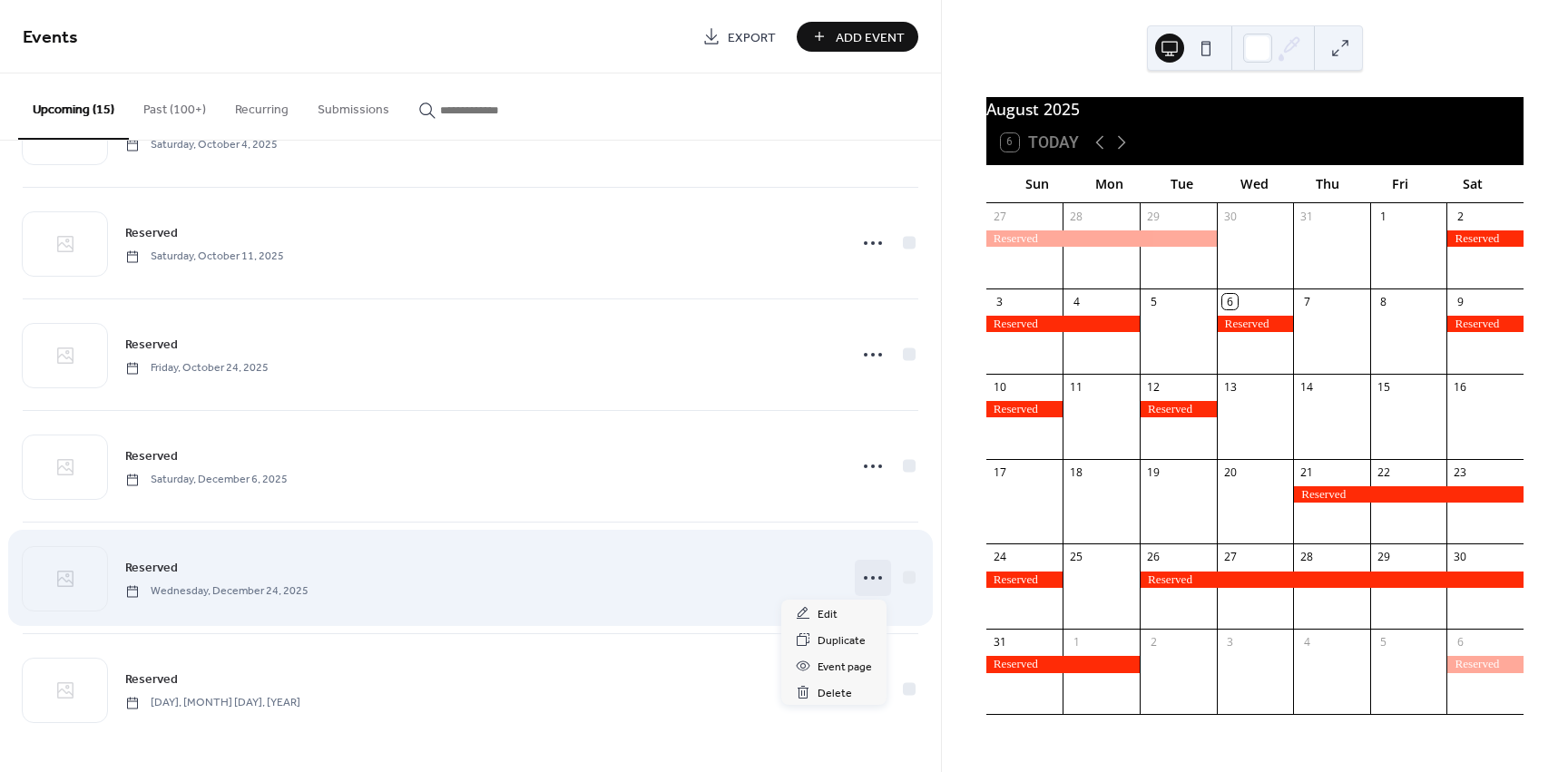 click 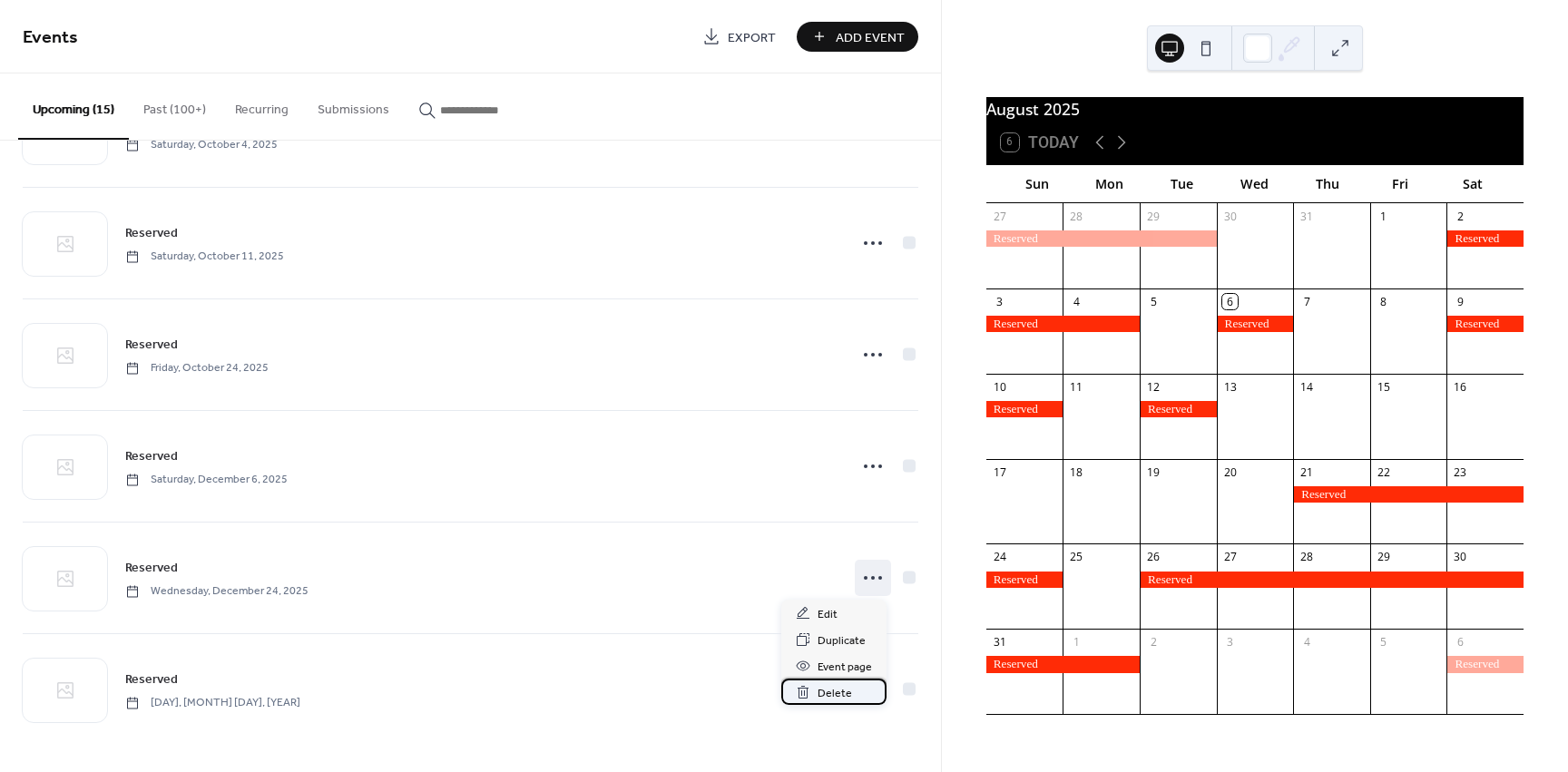 click on "Delete" at bounding box center (835, 693) 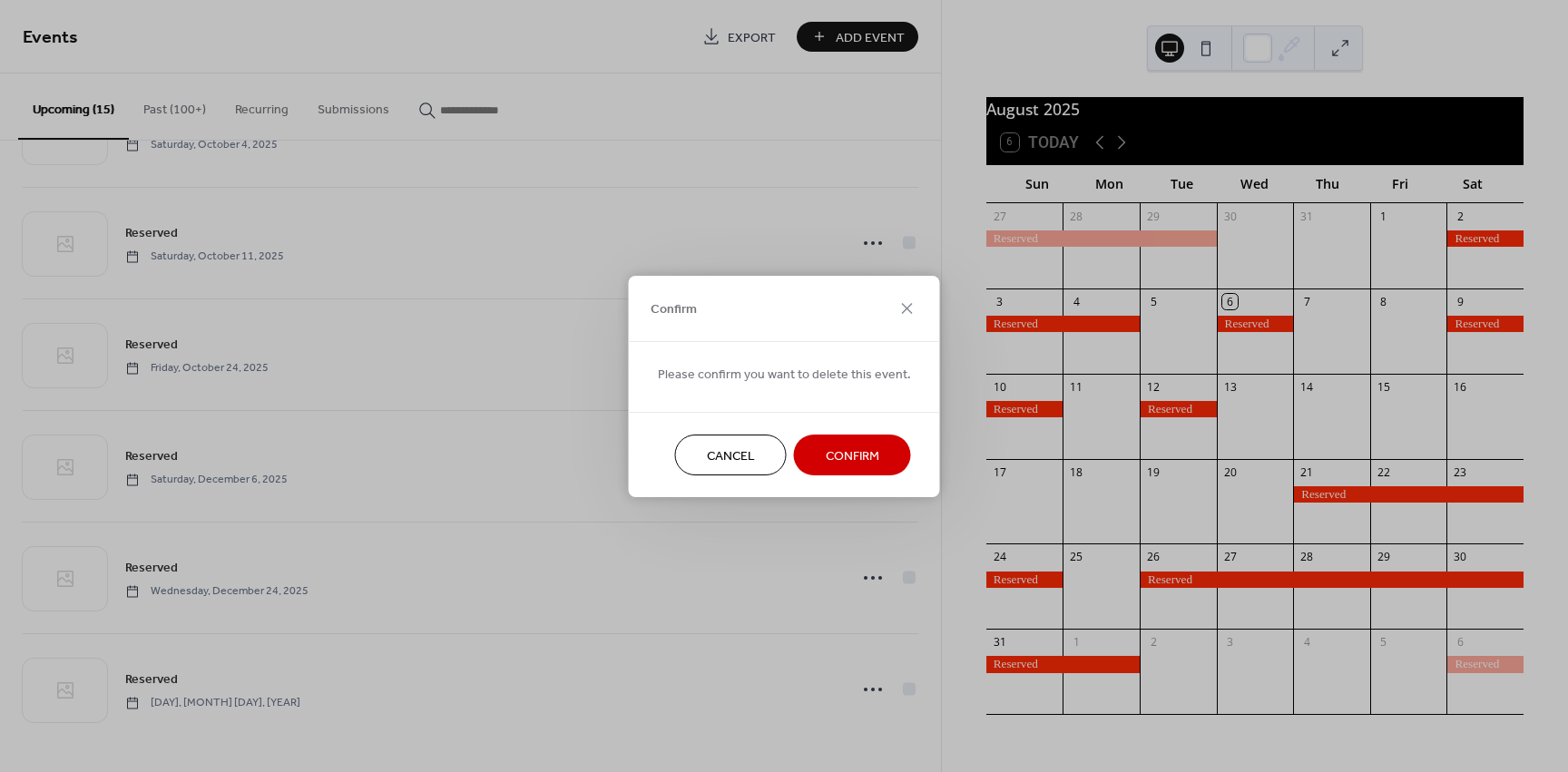 click on "Confirm" at bounding box center [852, 454] 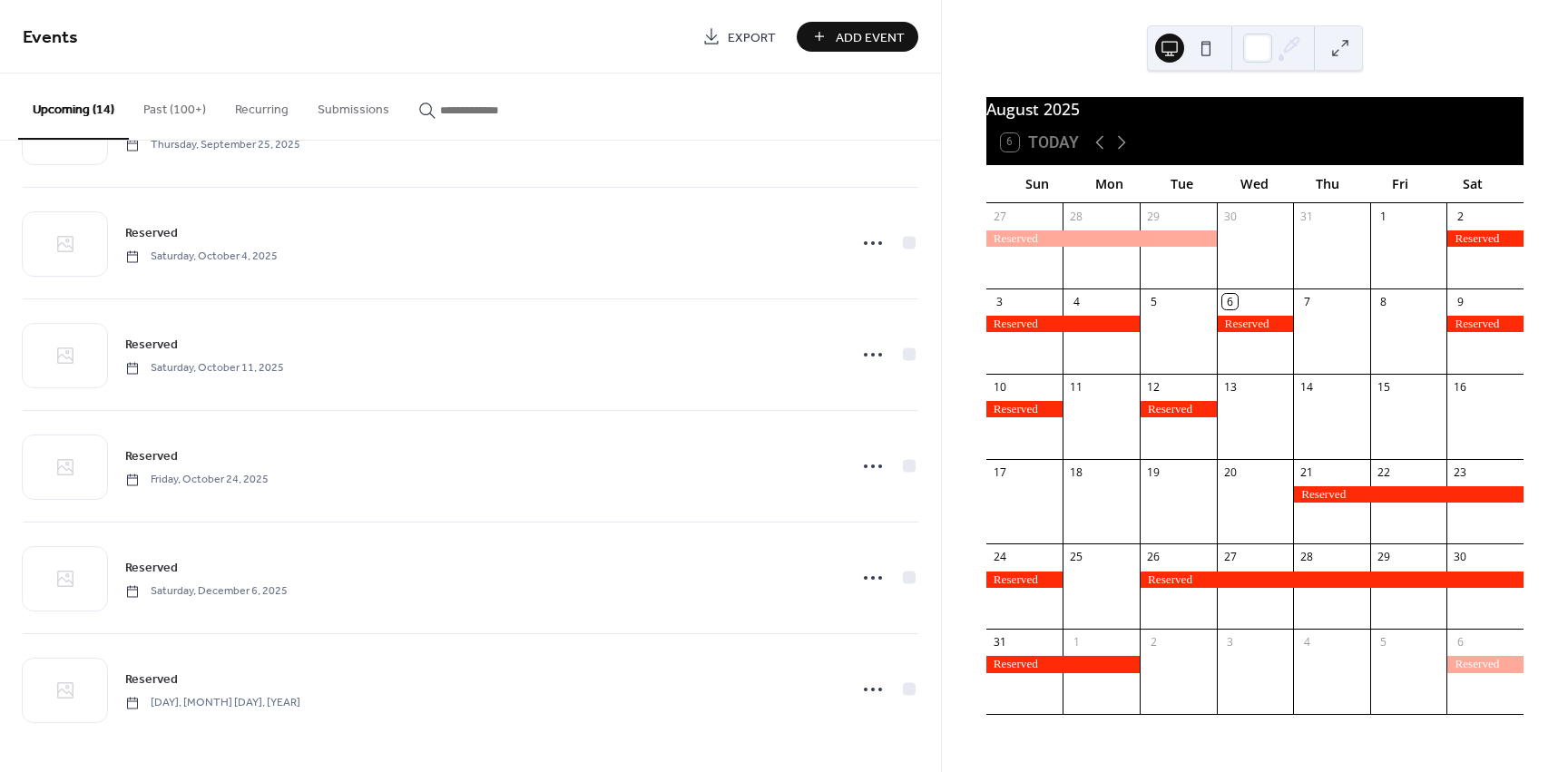 scroll, scrollTop: 984, scrollLeft: 0, axis: vertical 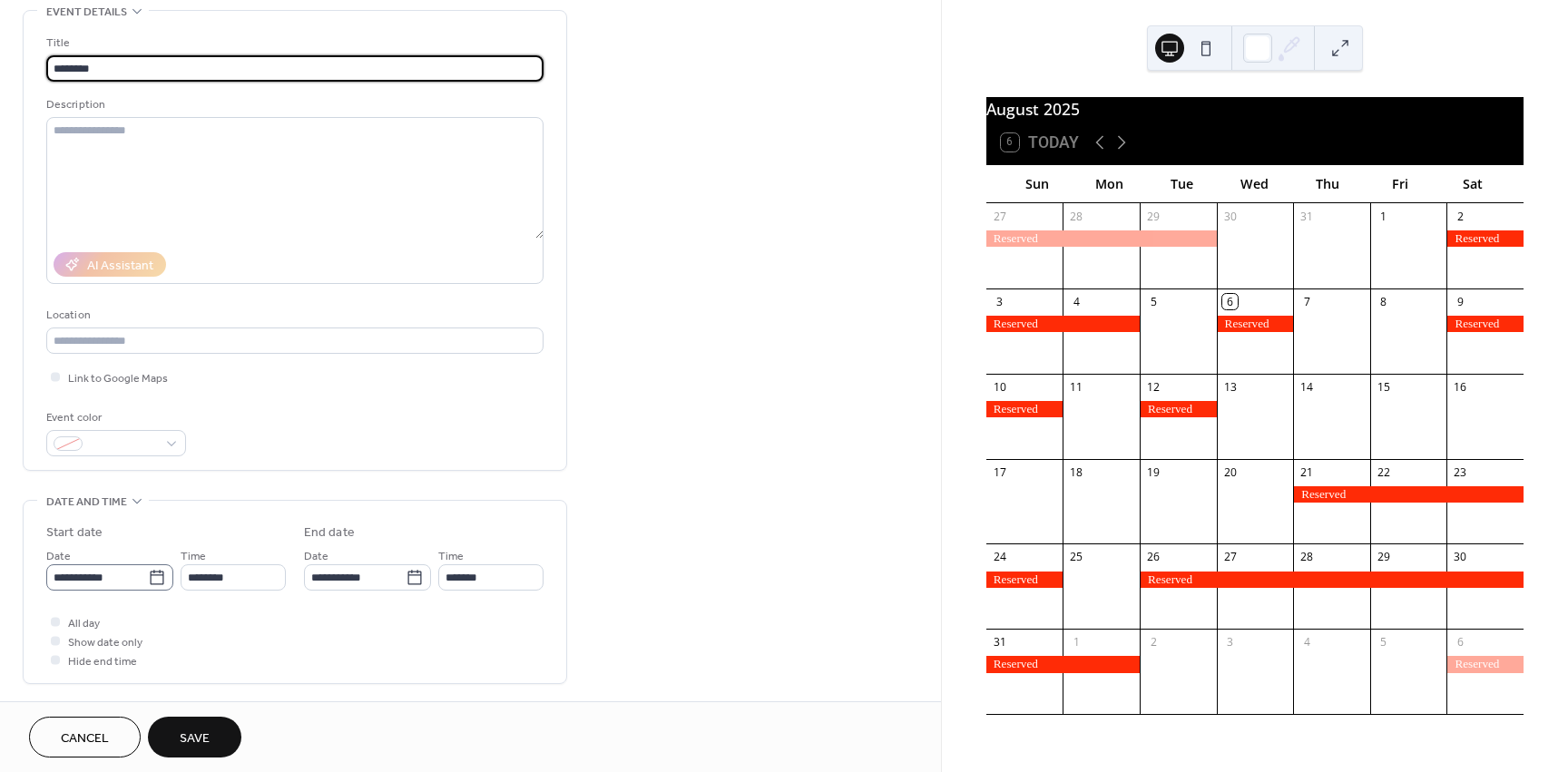 type on "********" 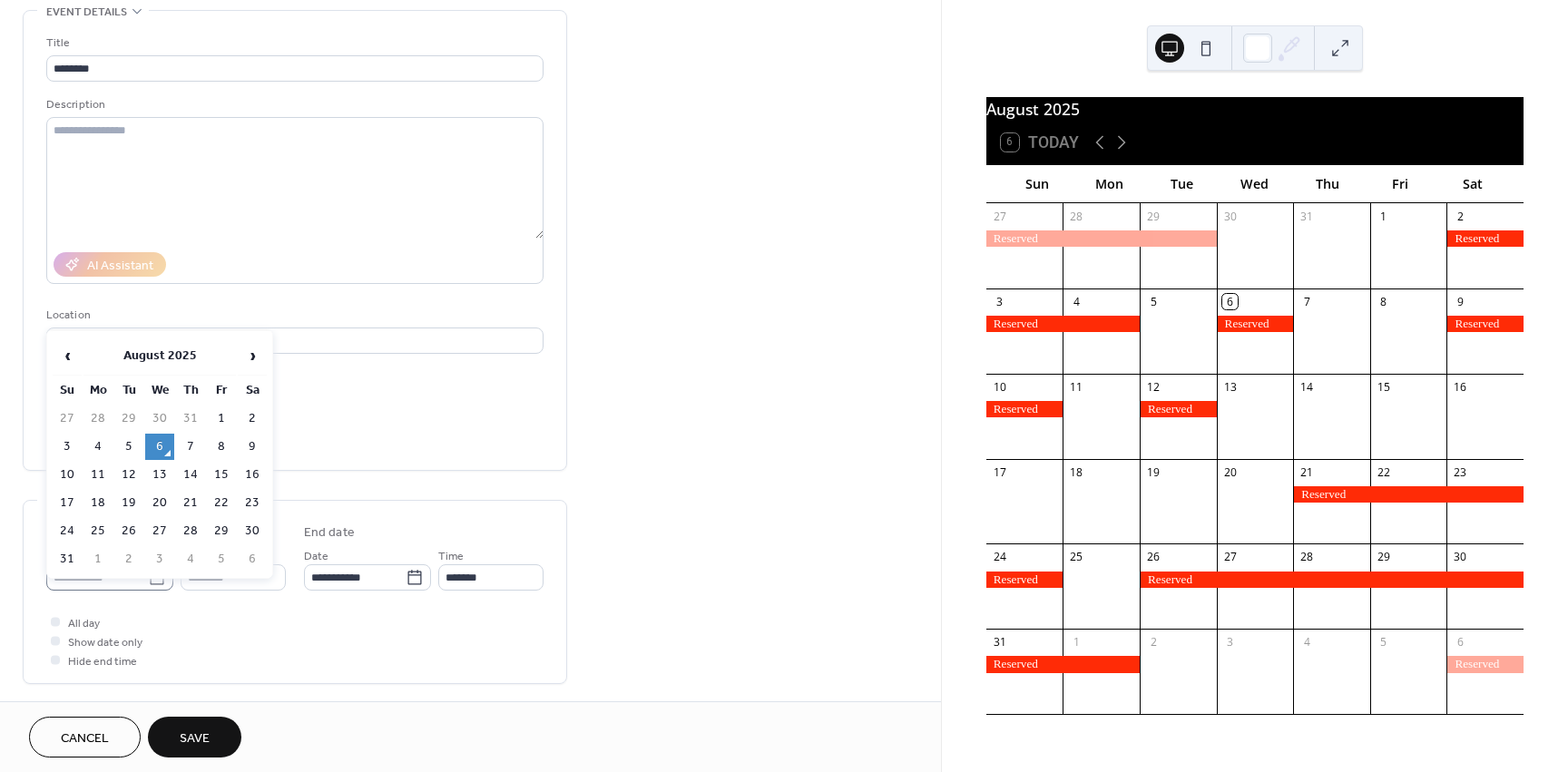click 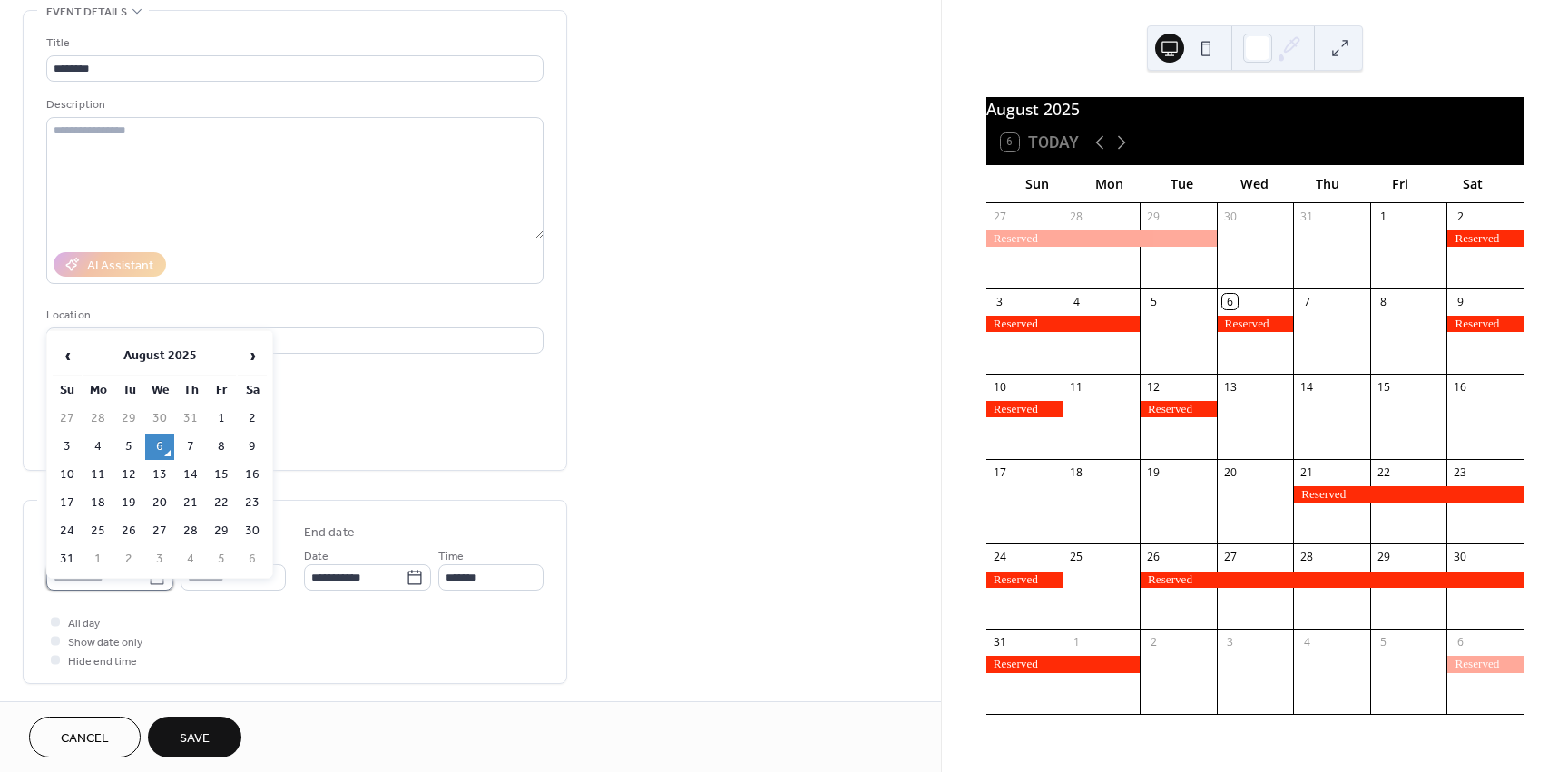 click on "**********" at bounding box center [97, 577] 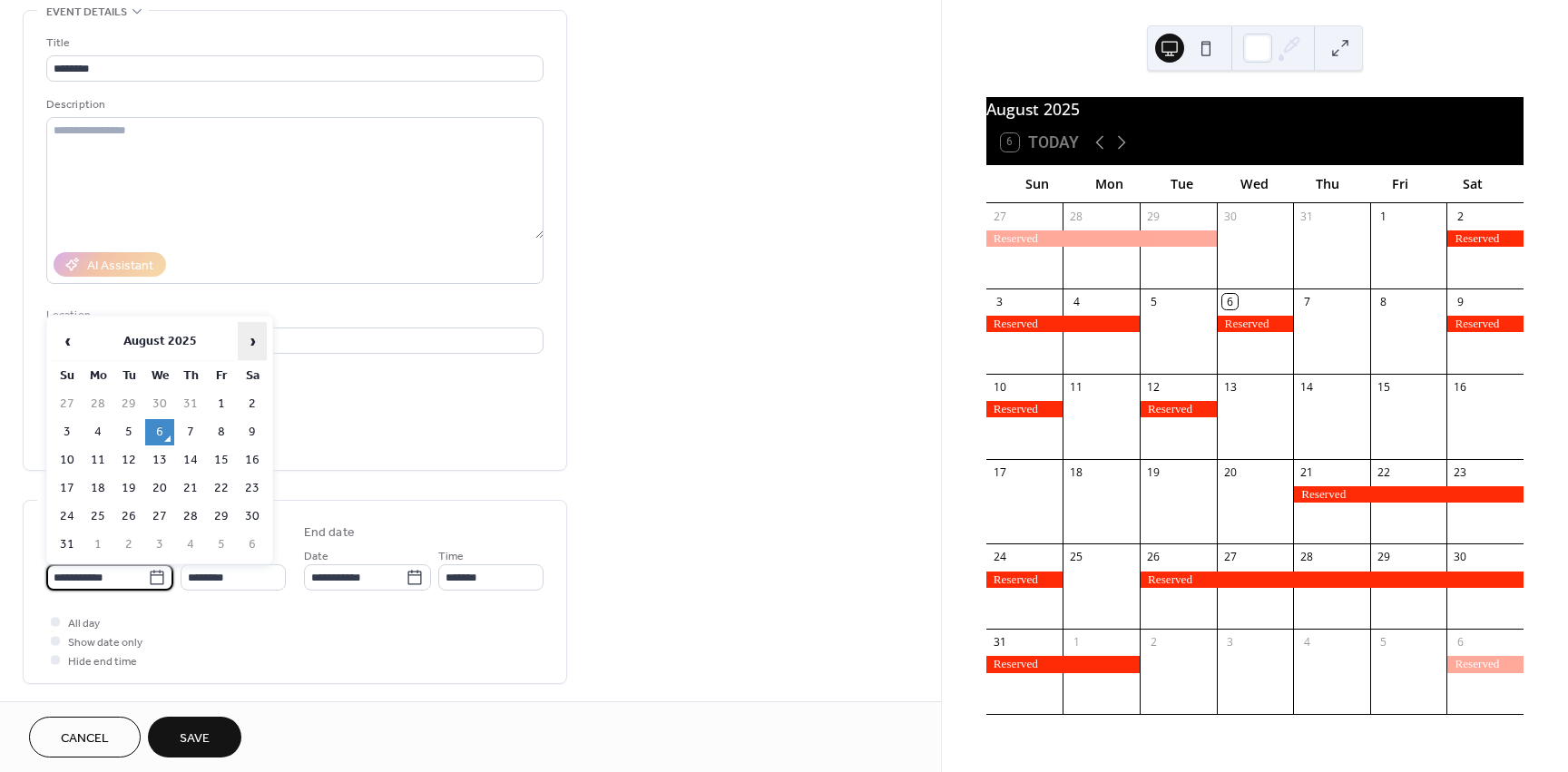 click on "›" at bounding box center [252, 341] 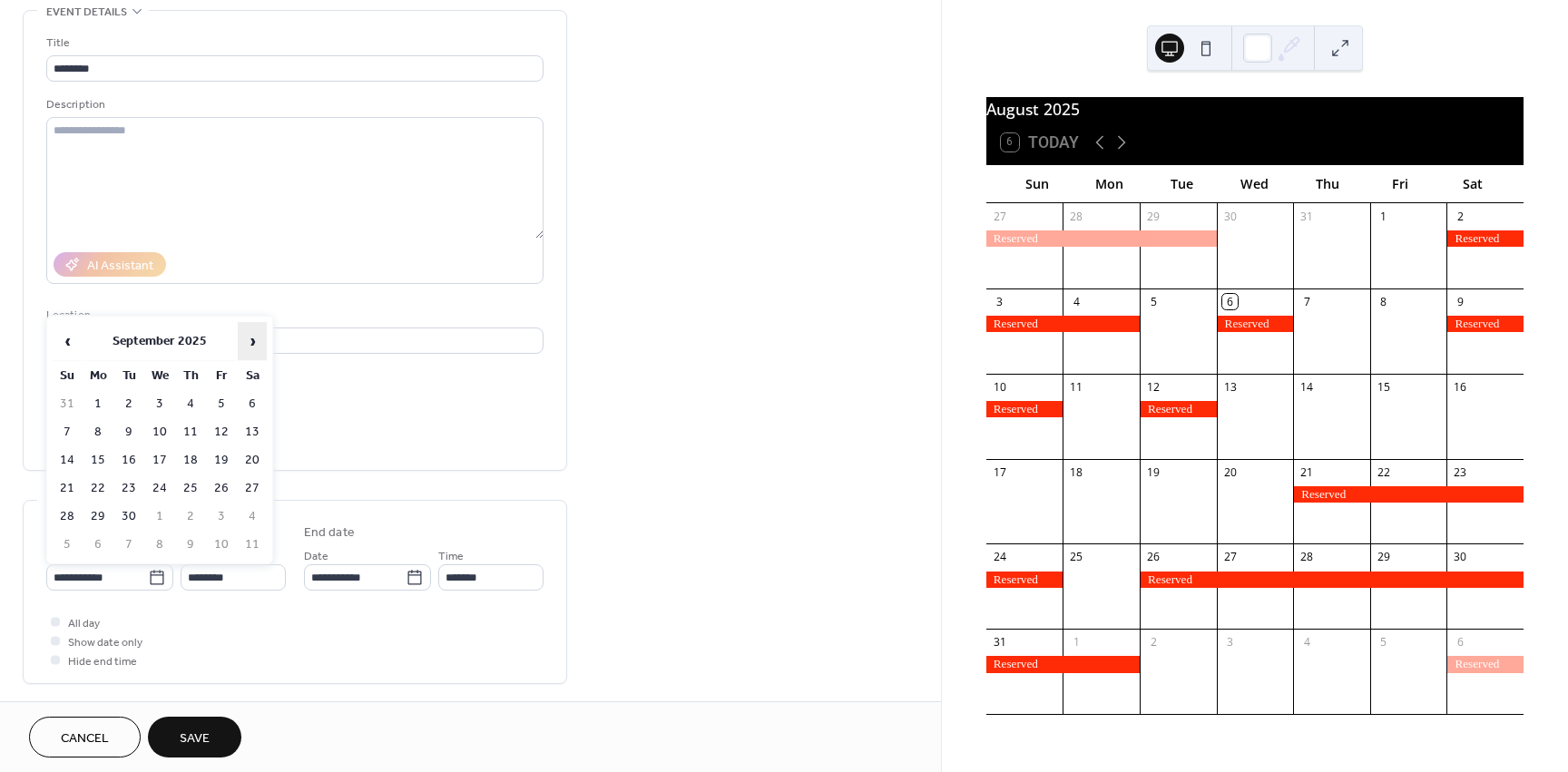 click on "›" at bounding box center (252, 341) 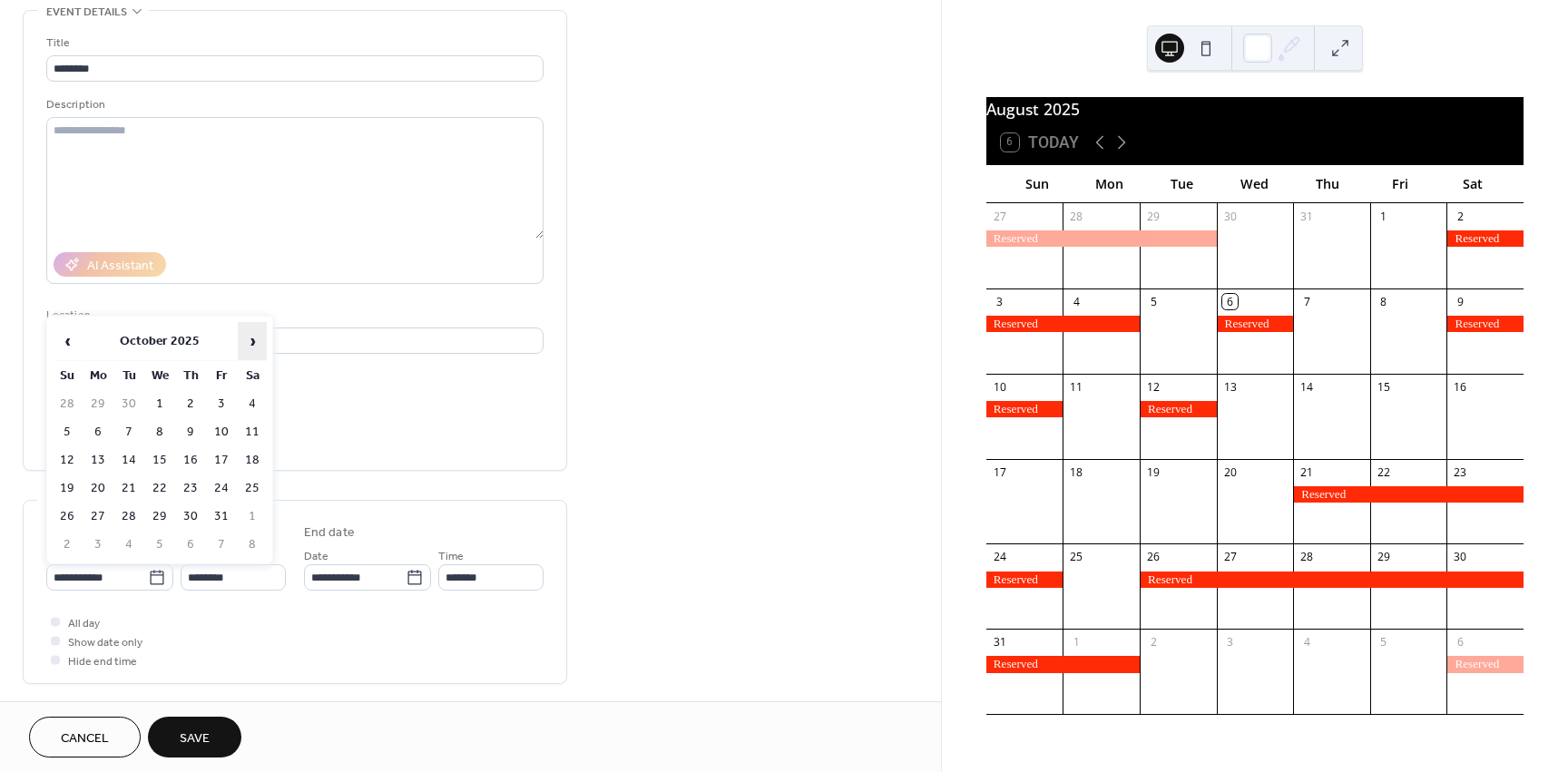 click on "›" at bounding box center (252, 341) 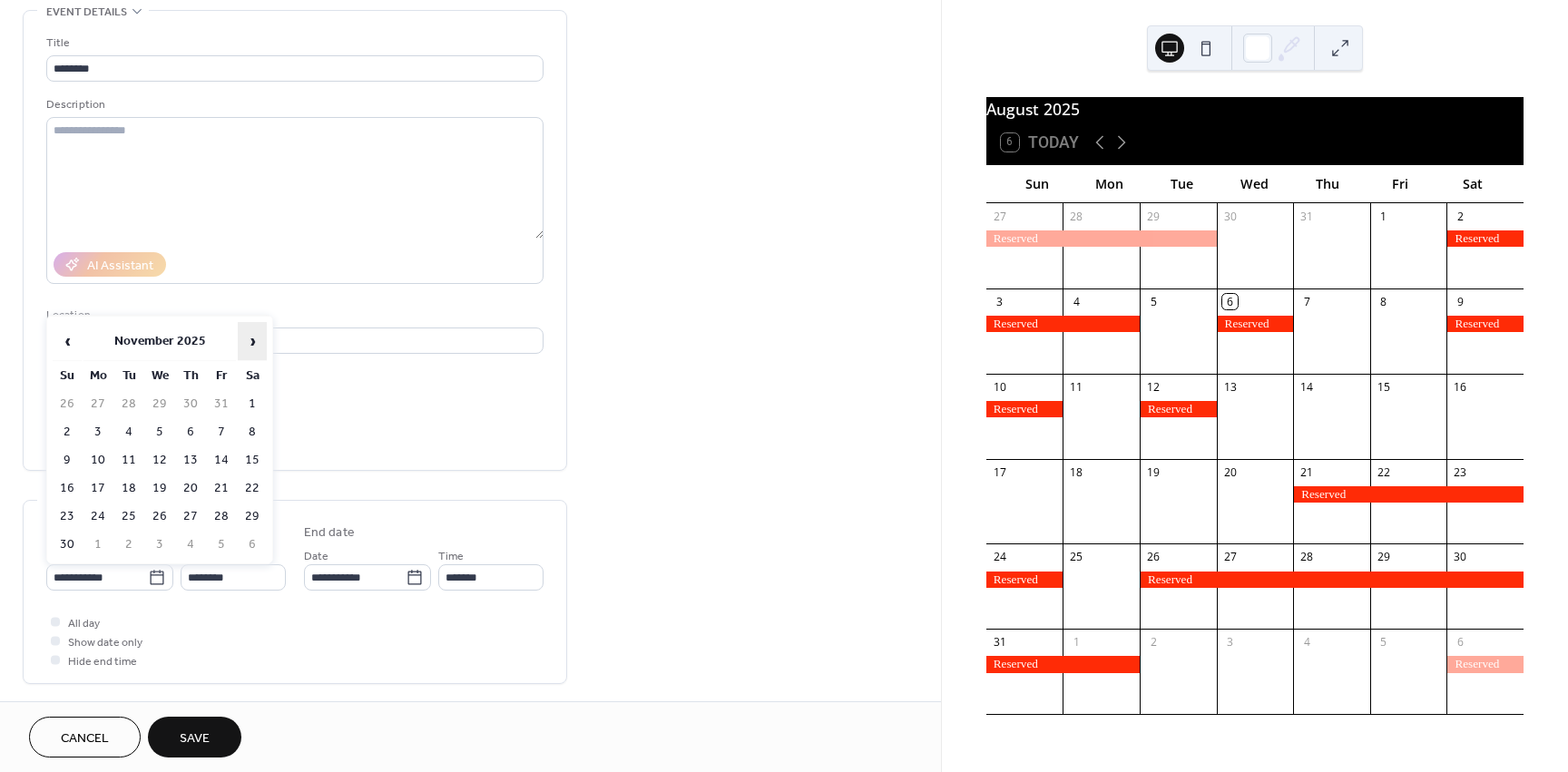 click on "›" at bounding box center (252, 341) 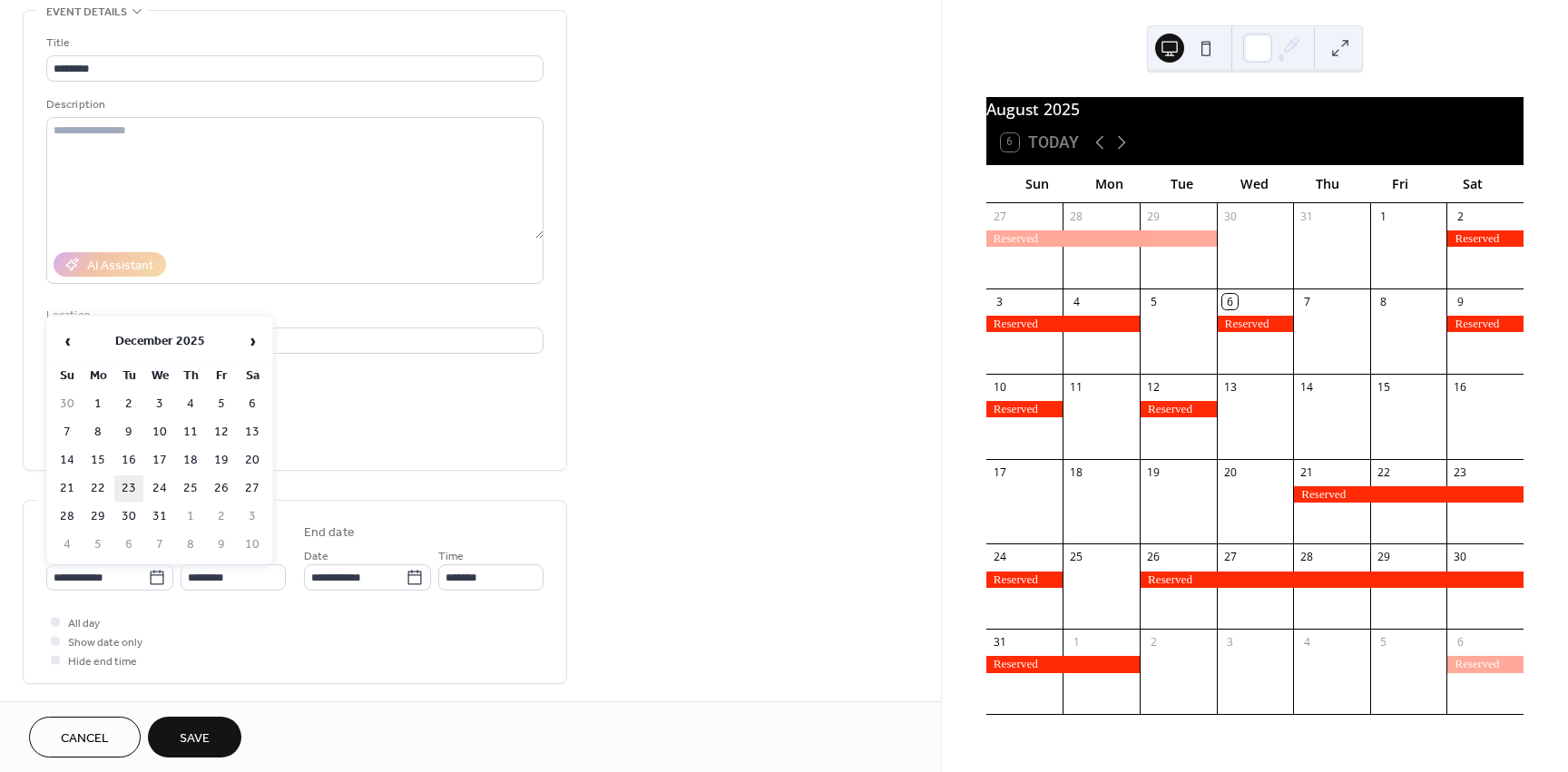 click on "23" at bounding box center [129, 488] 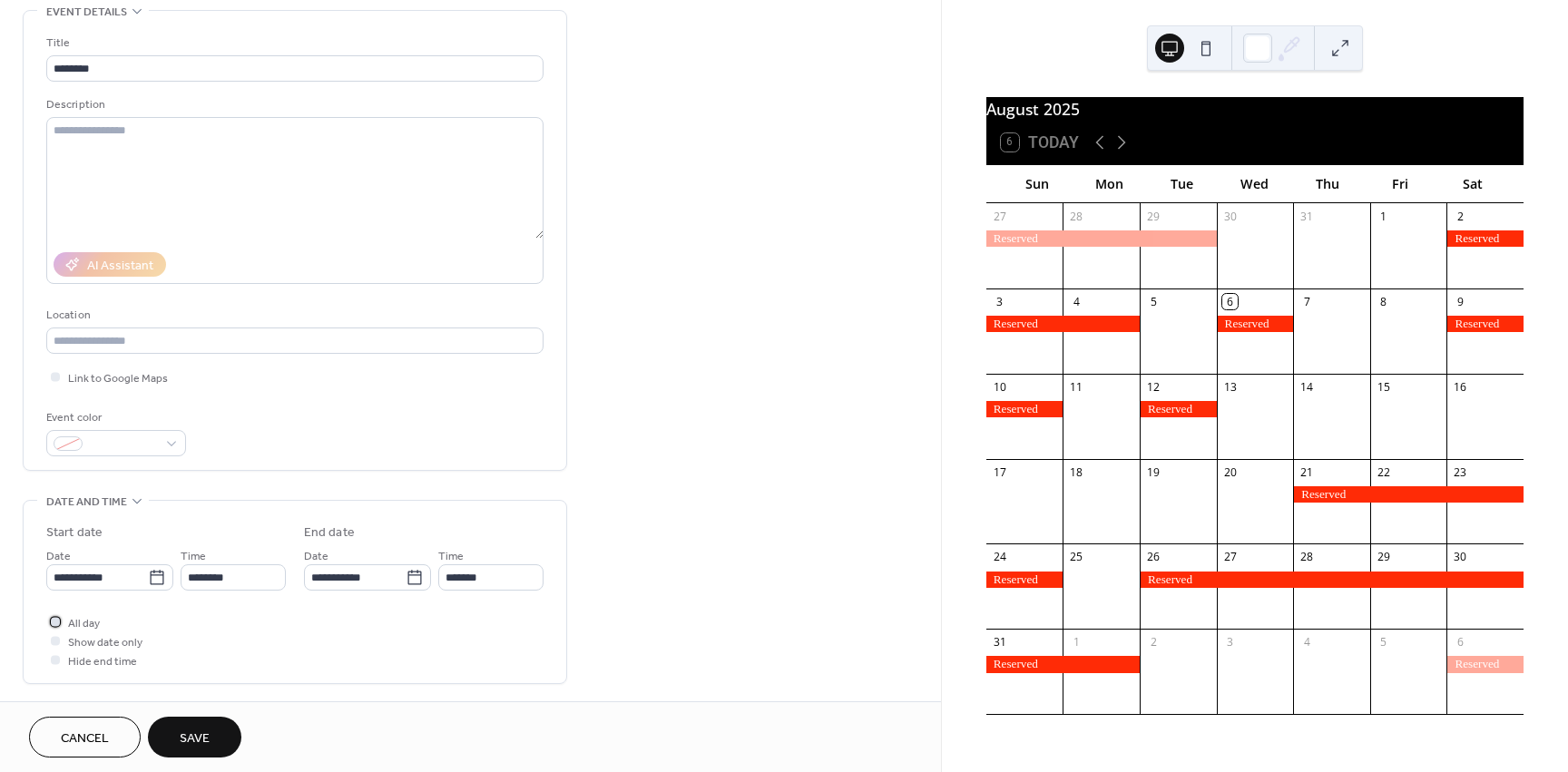 click on "All day" at bounding box center [83, 623] 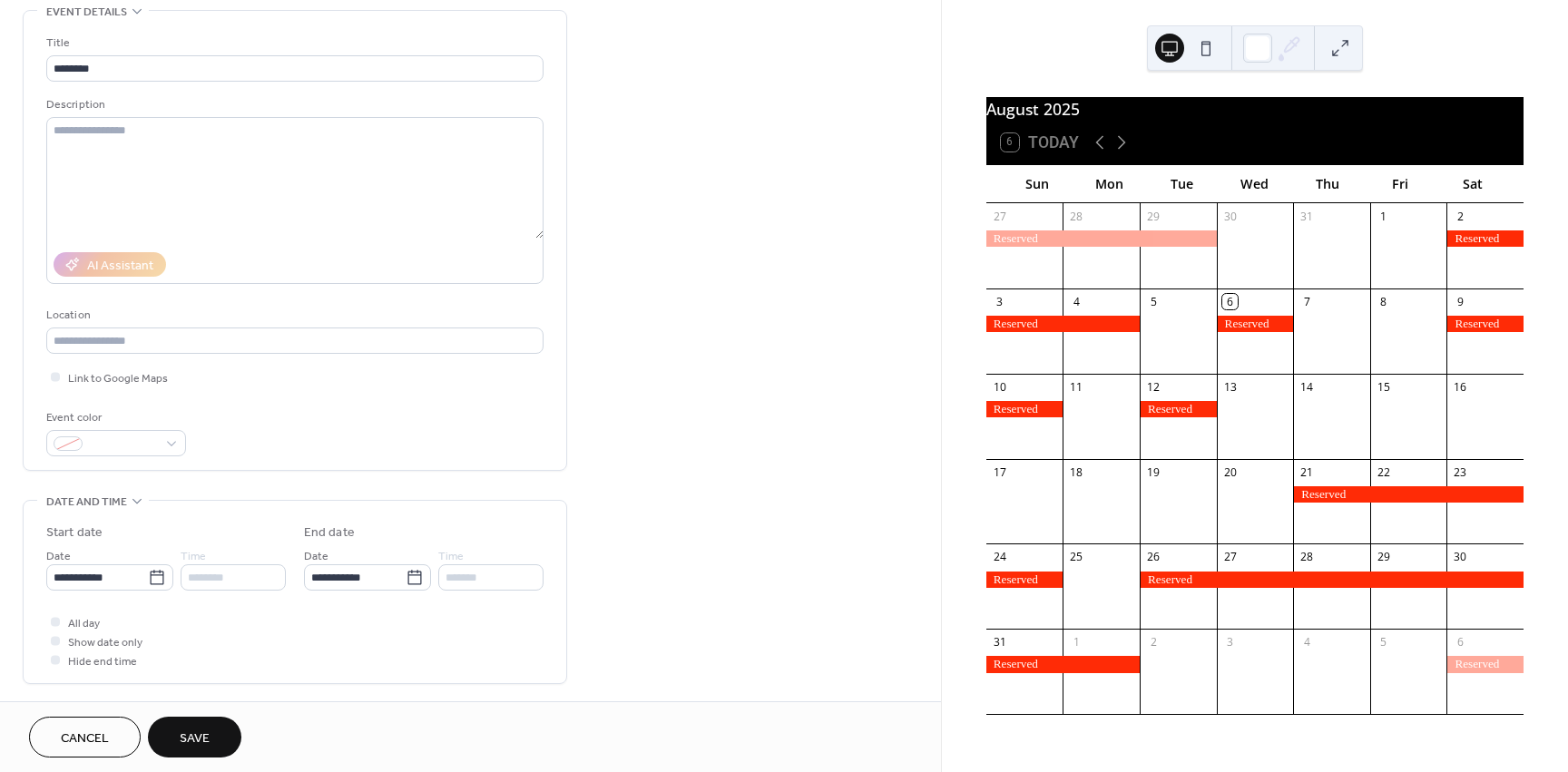 click on "Save" at bounding box center [194, 737] 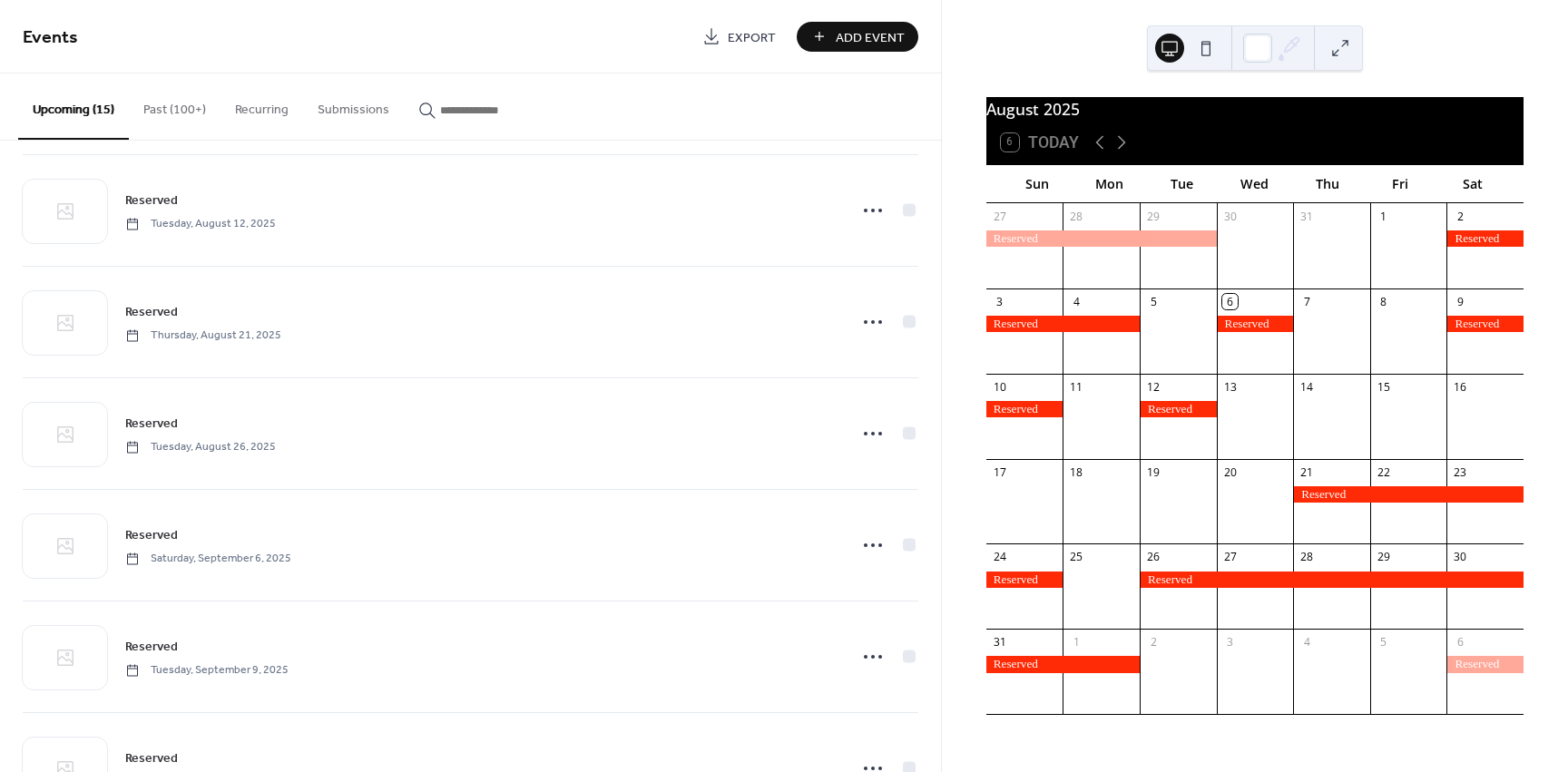 scroll, scrollTop: 7, scrollLeft: 0, axis: vertical 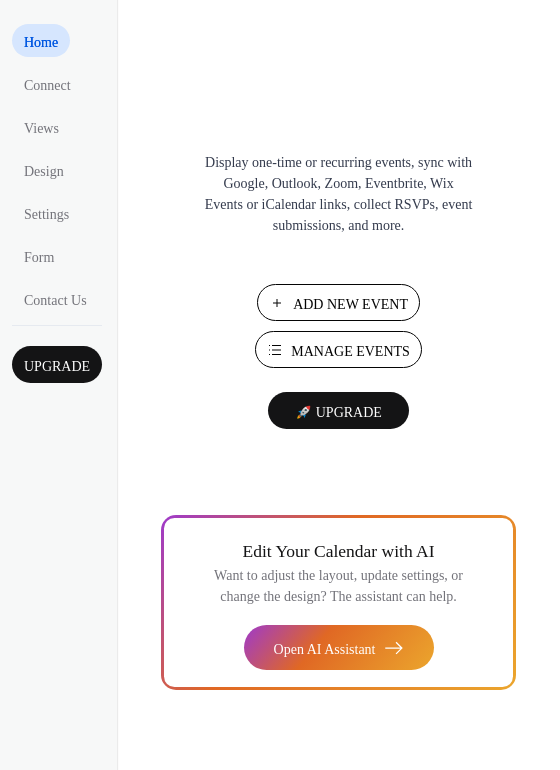 click on "Add New Event" at bounding box center [350, 304] 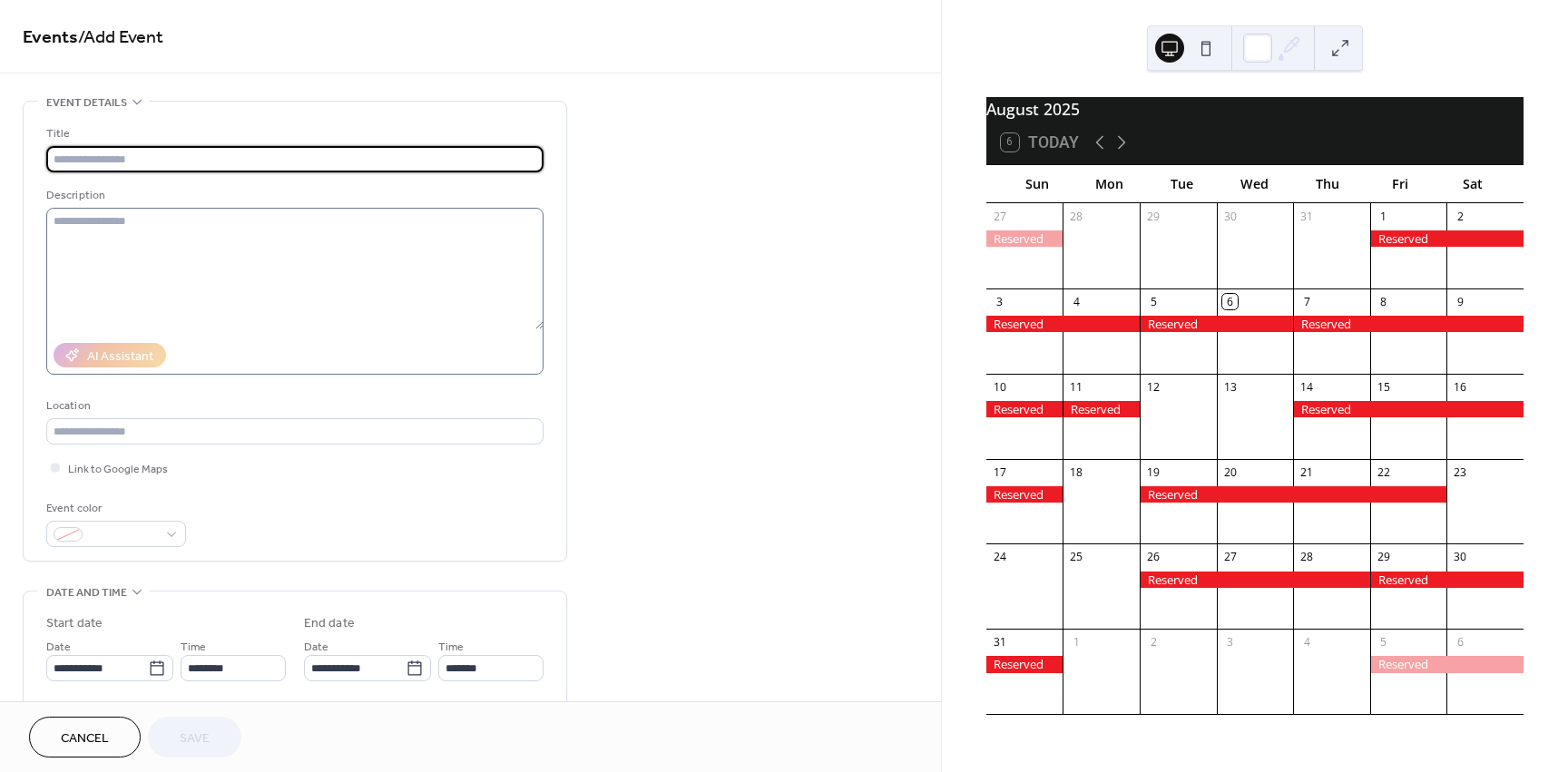 scroll, scrollTop: 0, scrollLeft: 0, axis: both 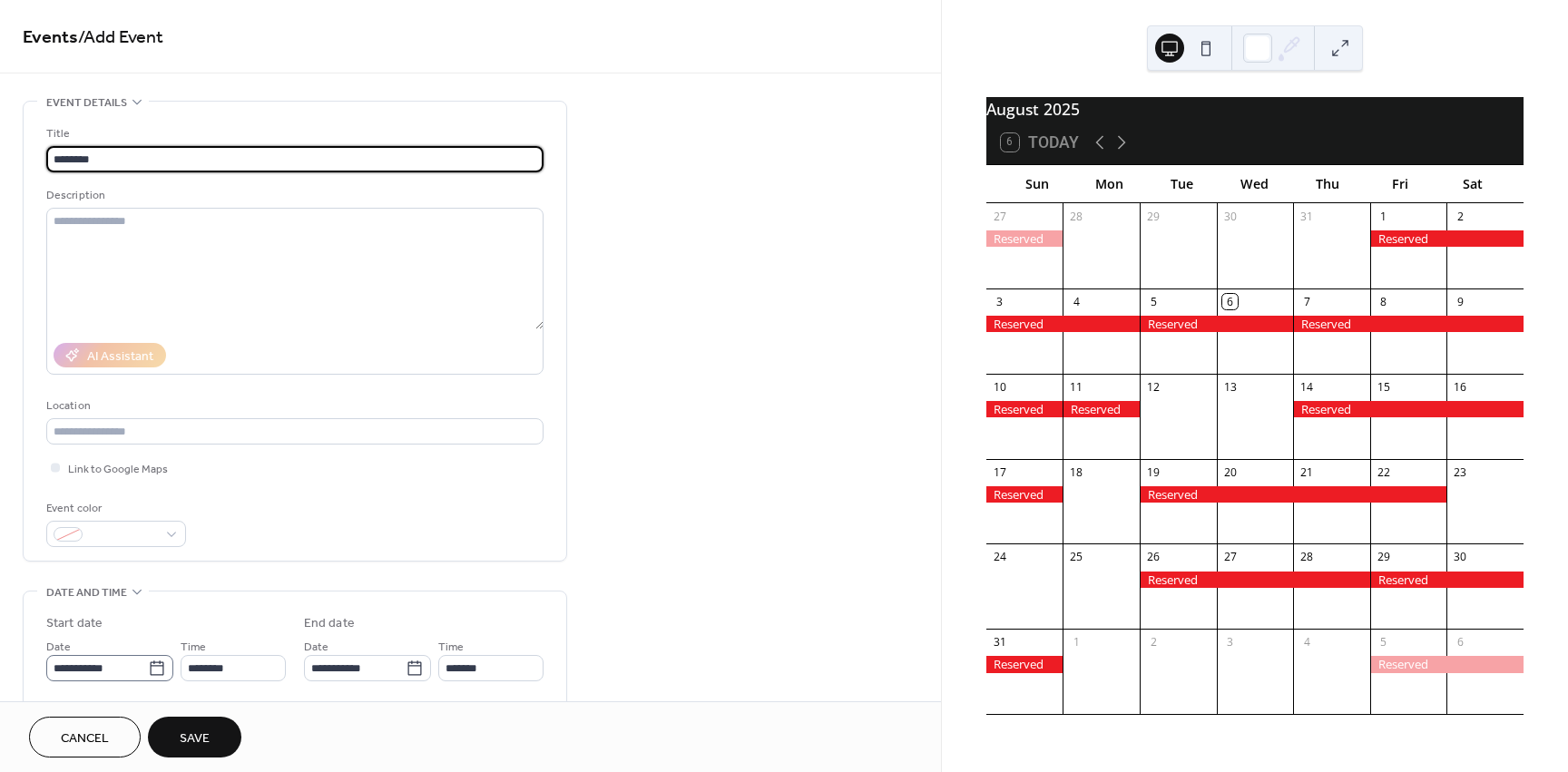 type on "********" 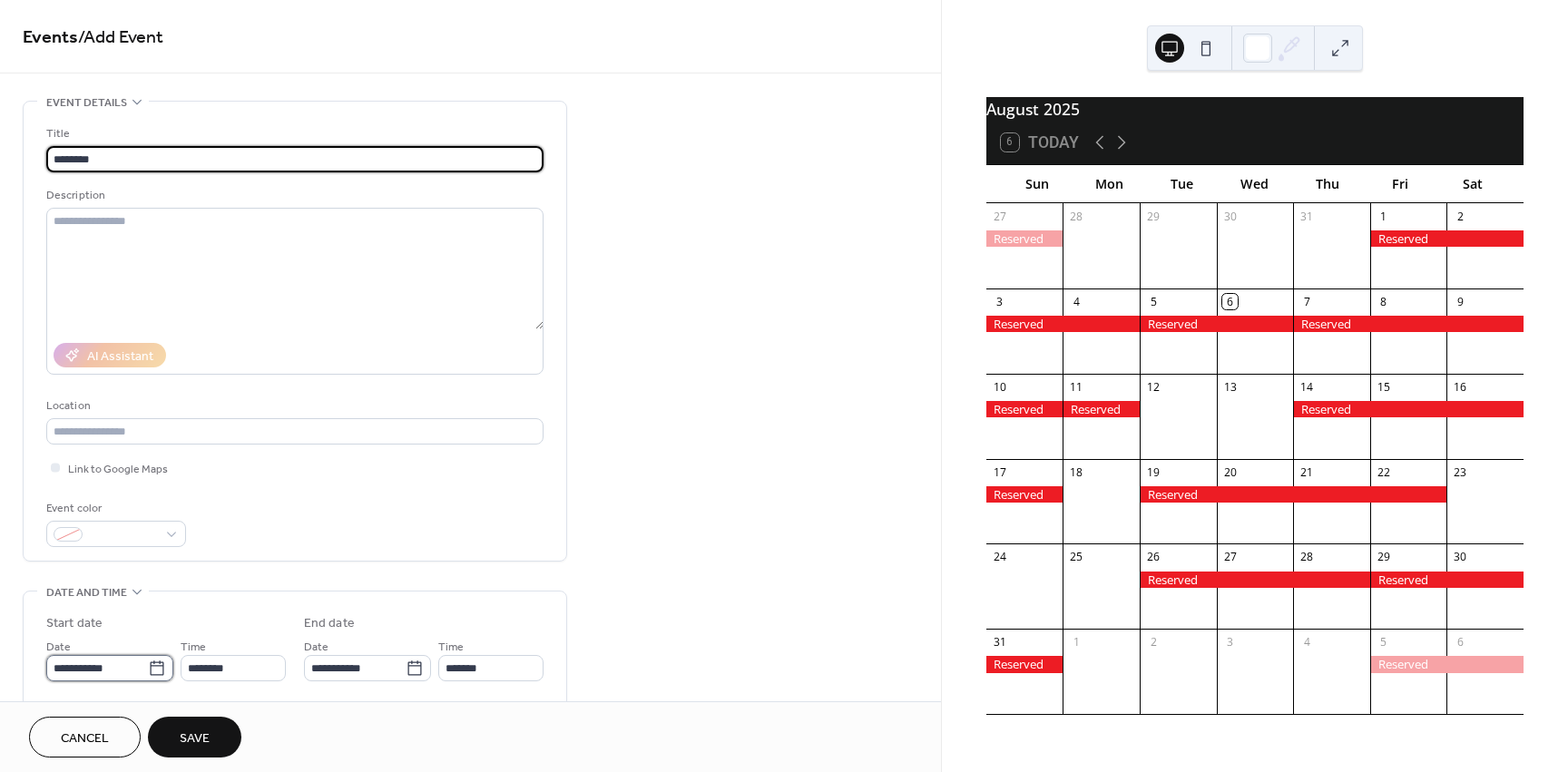 click on "**********" at bounding box center (97, 668) 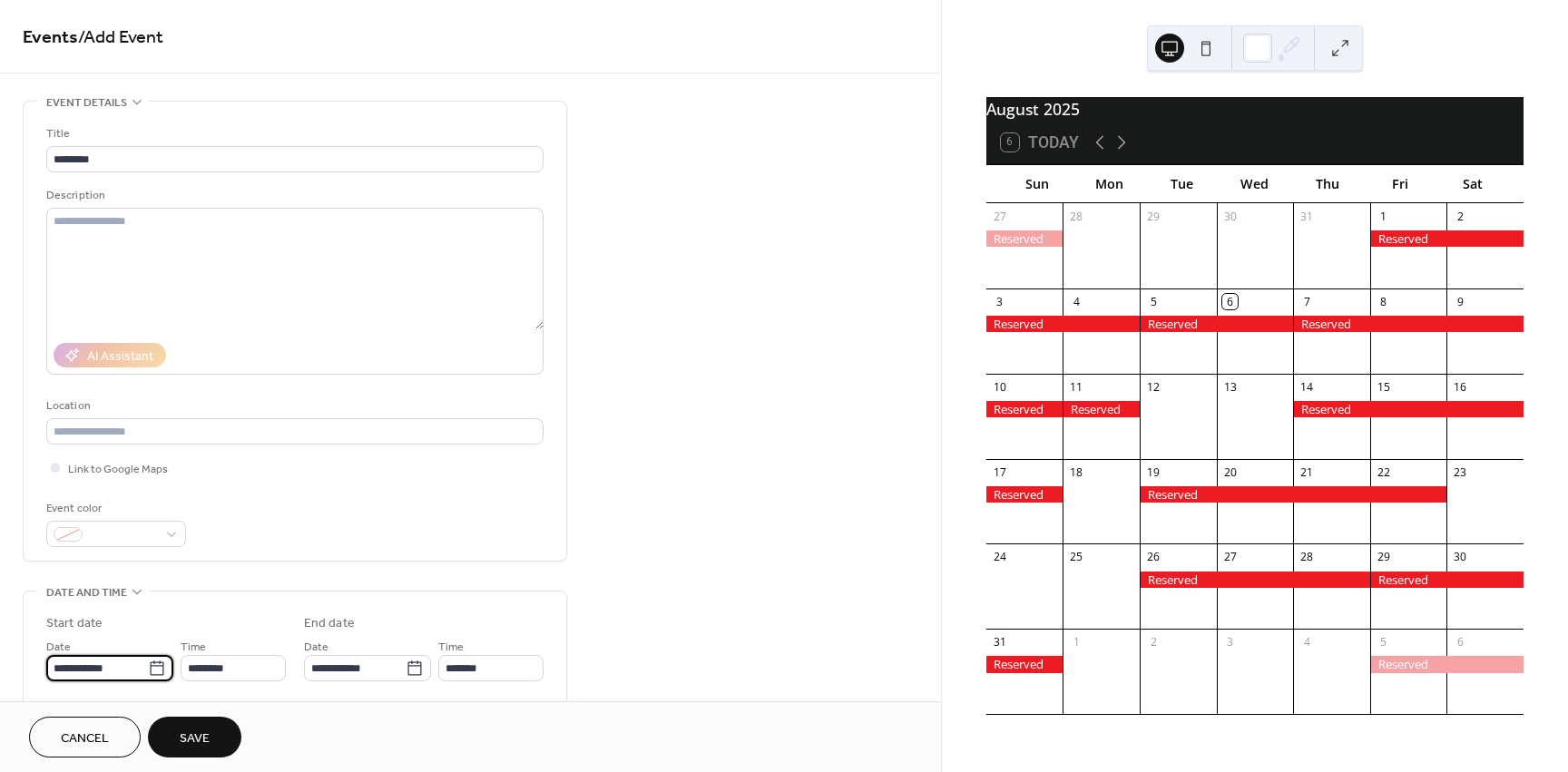 scroll, scrollTop: 0, scrollLeft: 0, axis: both 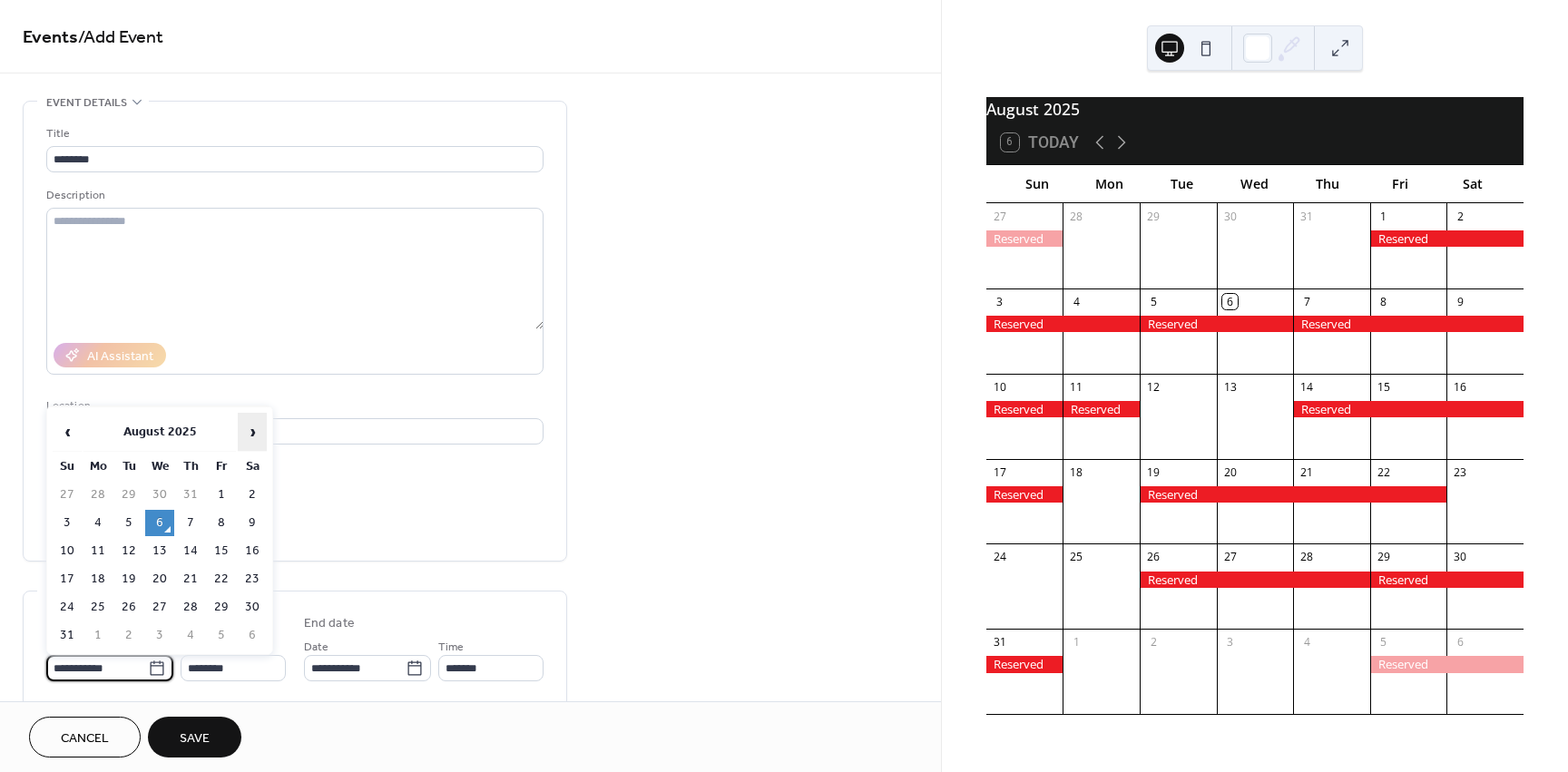 click on "›" at bounding box center [252, 432] 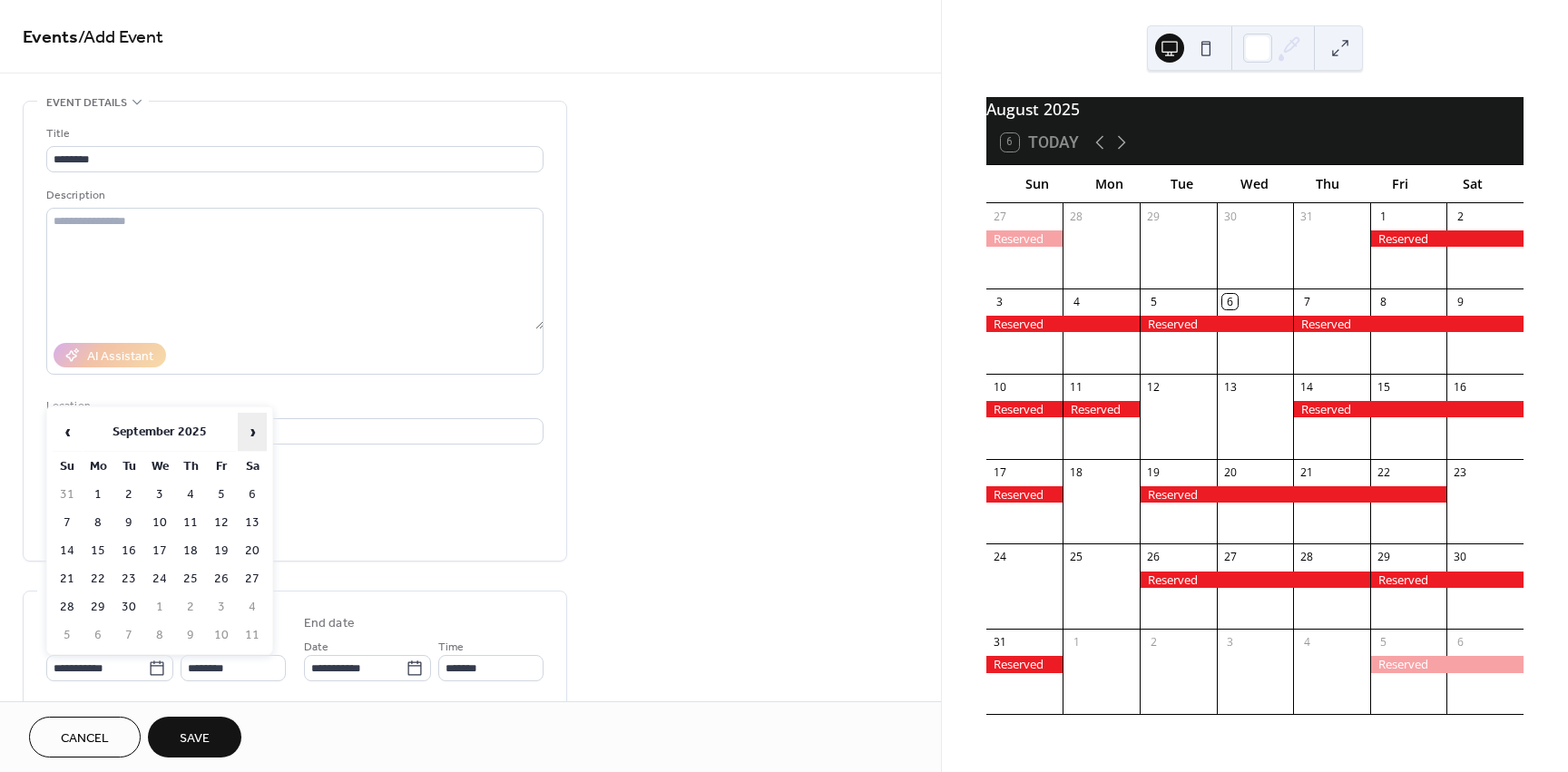 click on "›" at bounding box center (252, 432) 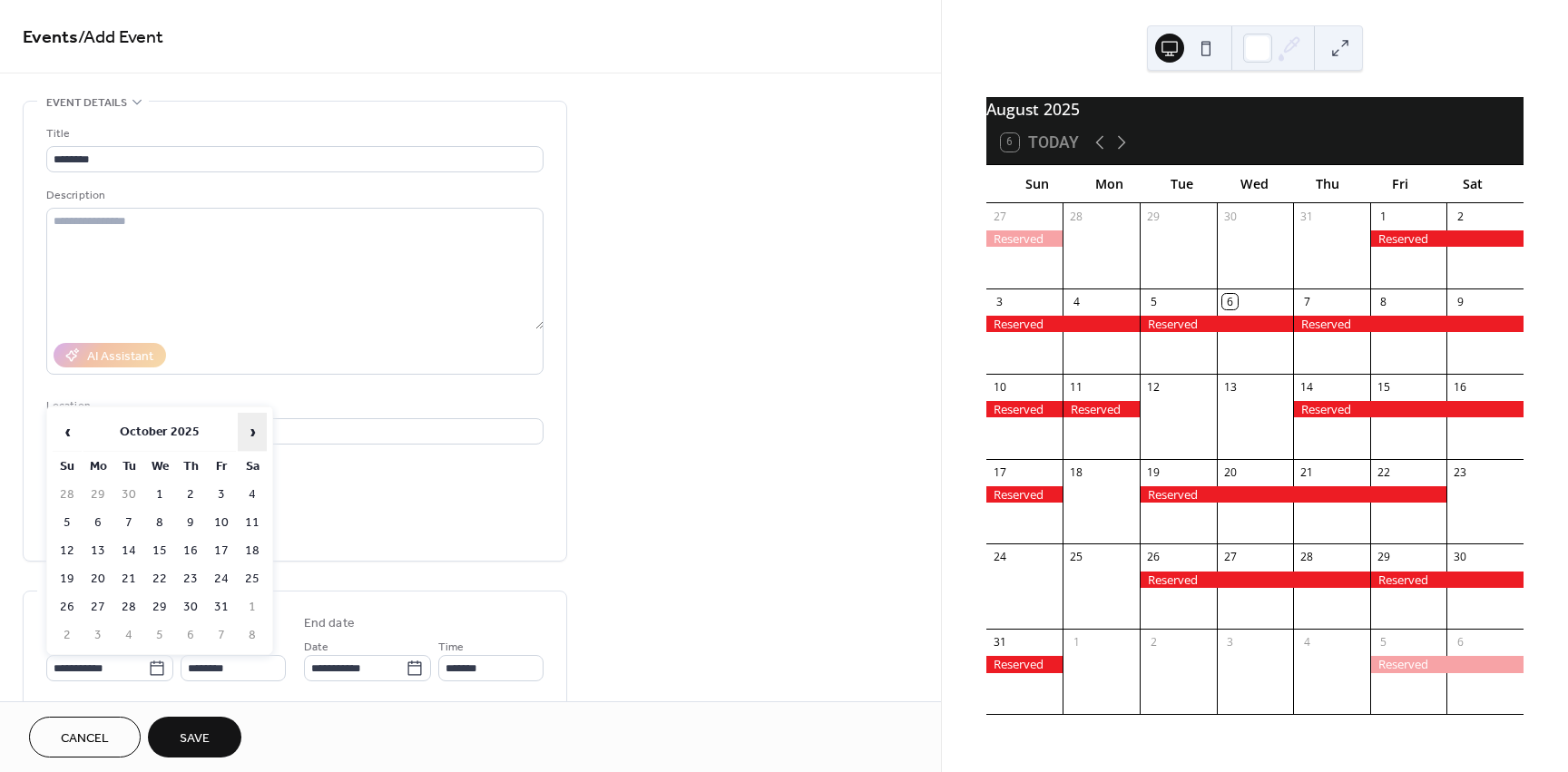 click on "›" at bounding box center [252, 432] 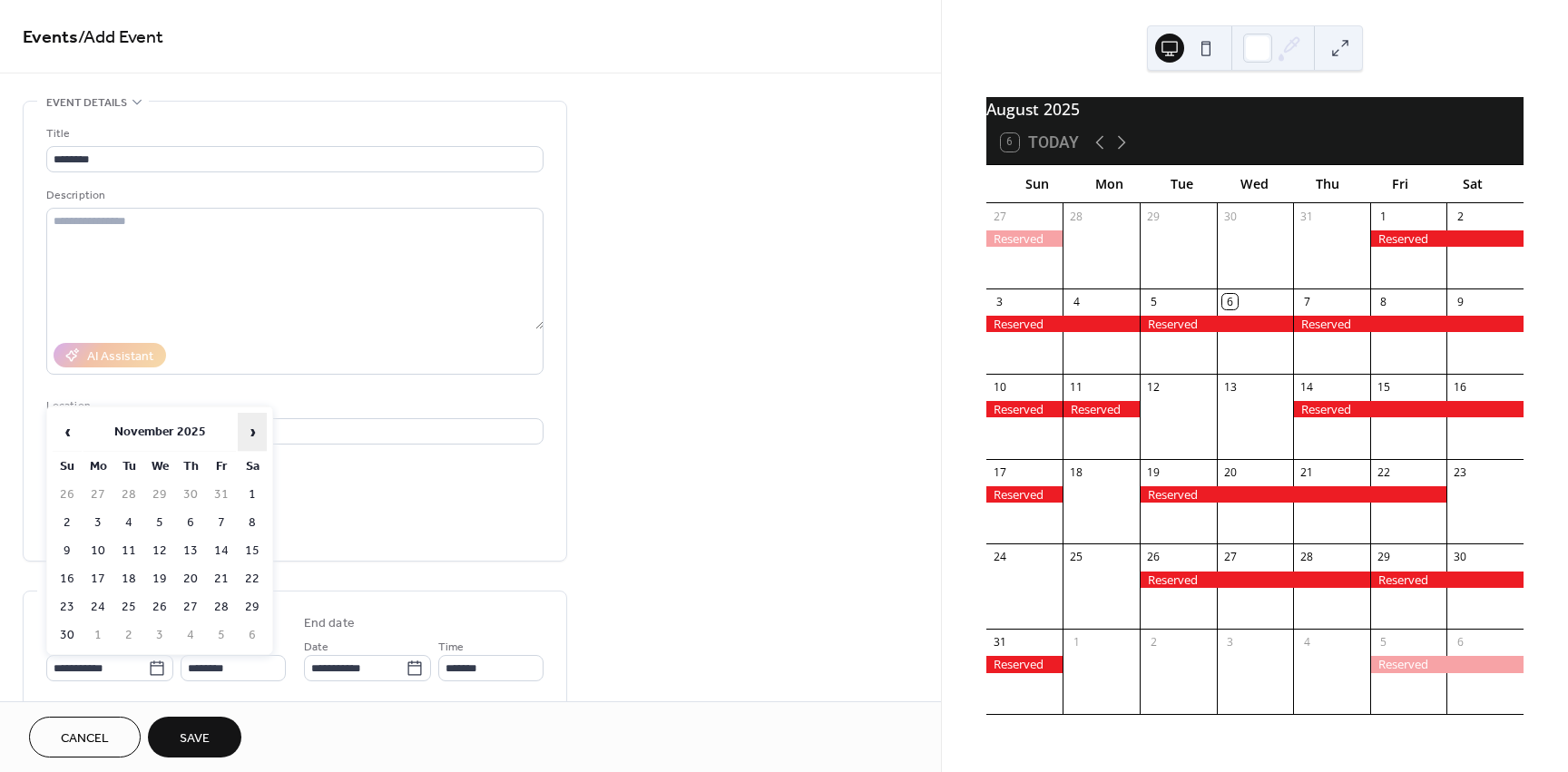 click on "›" at bounding box center [252, 432] 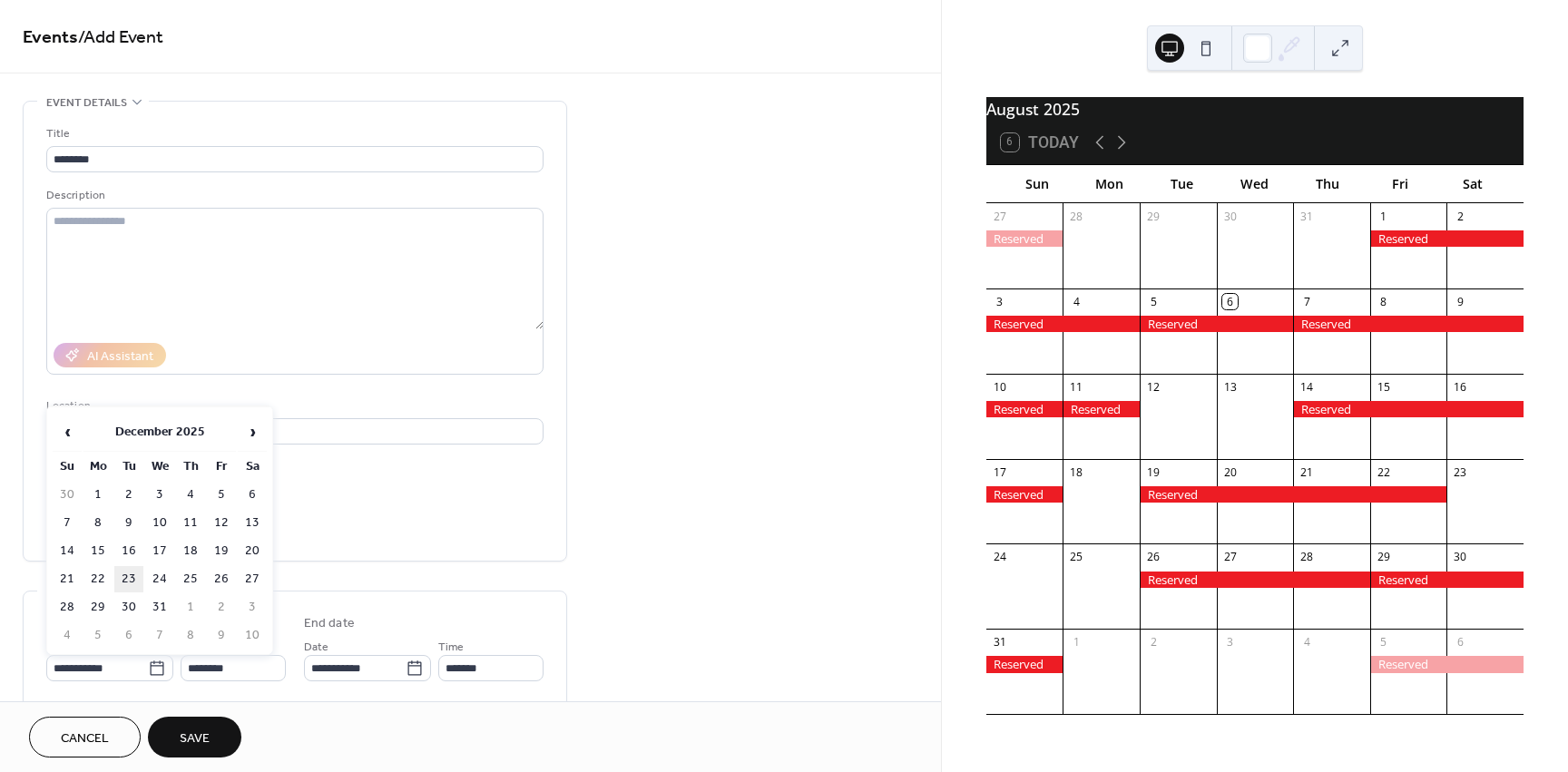 click on "23" at bounding box center (129, 579) 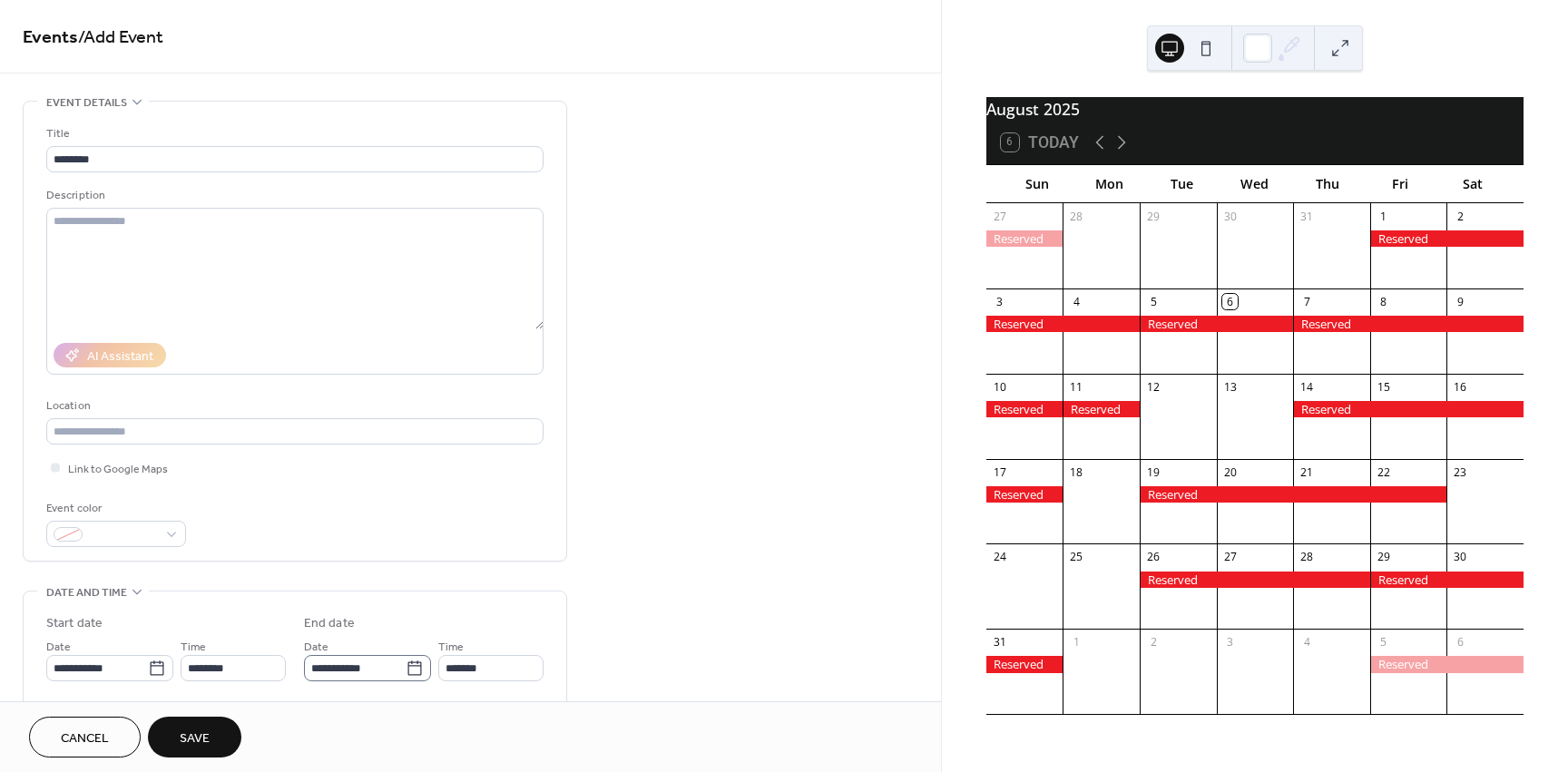 click 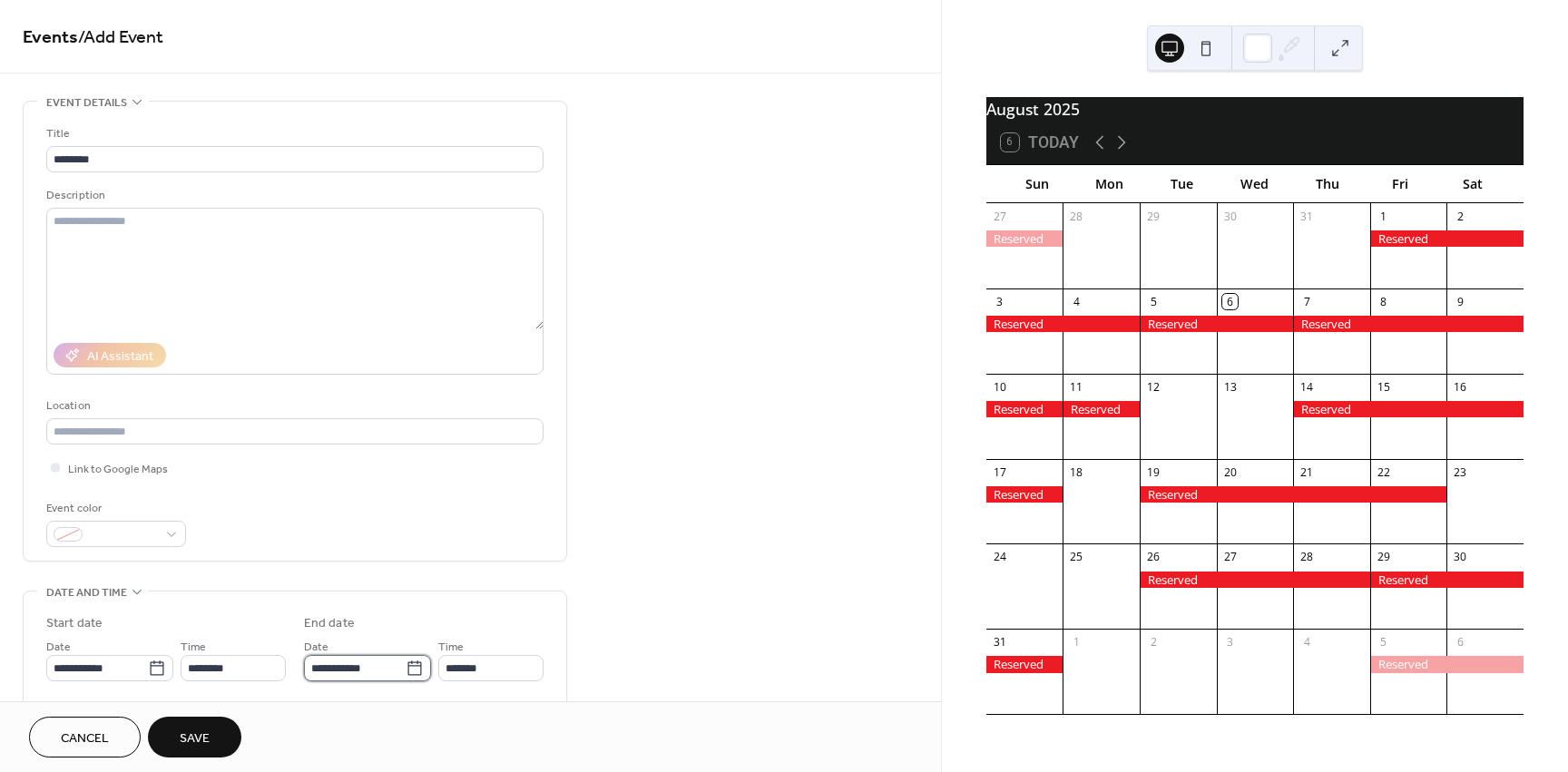 click on "**********" at bounding box center [355, 668] 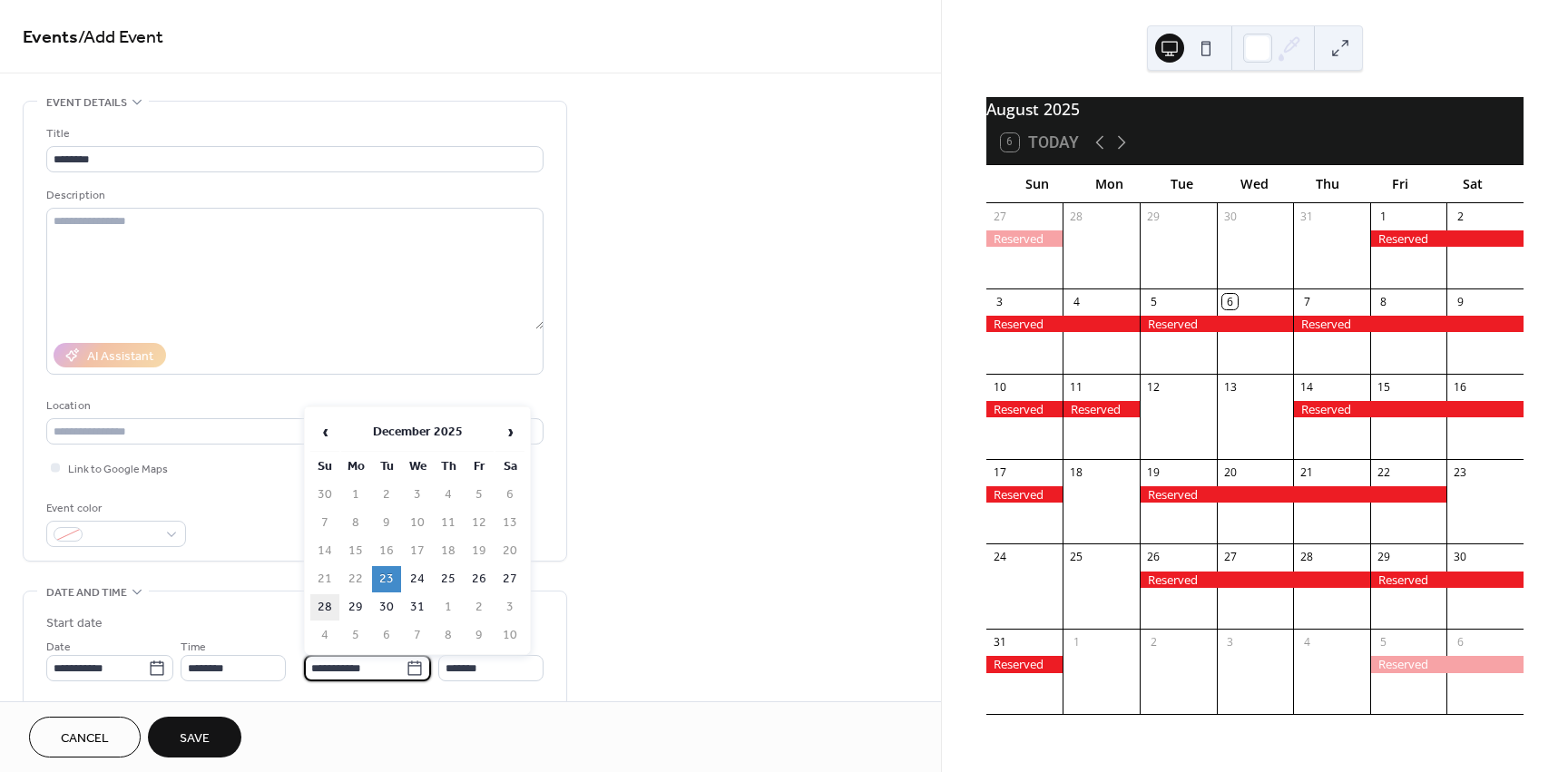 click on "28" at bounding box center (325, 607) 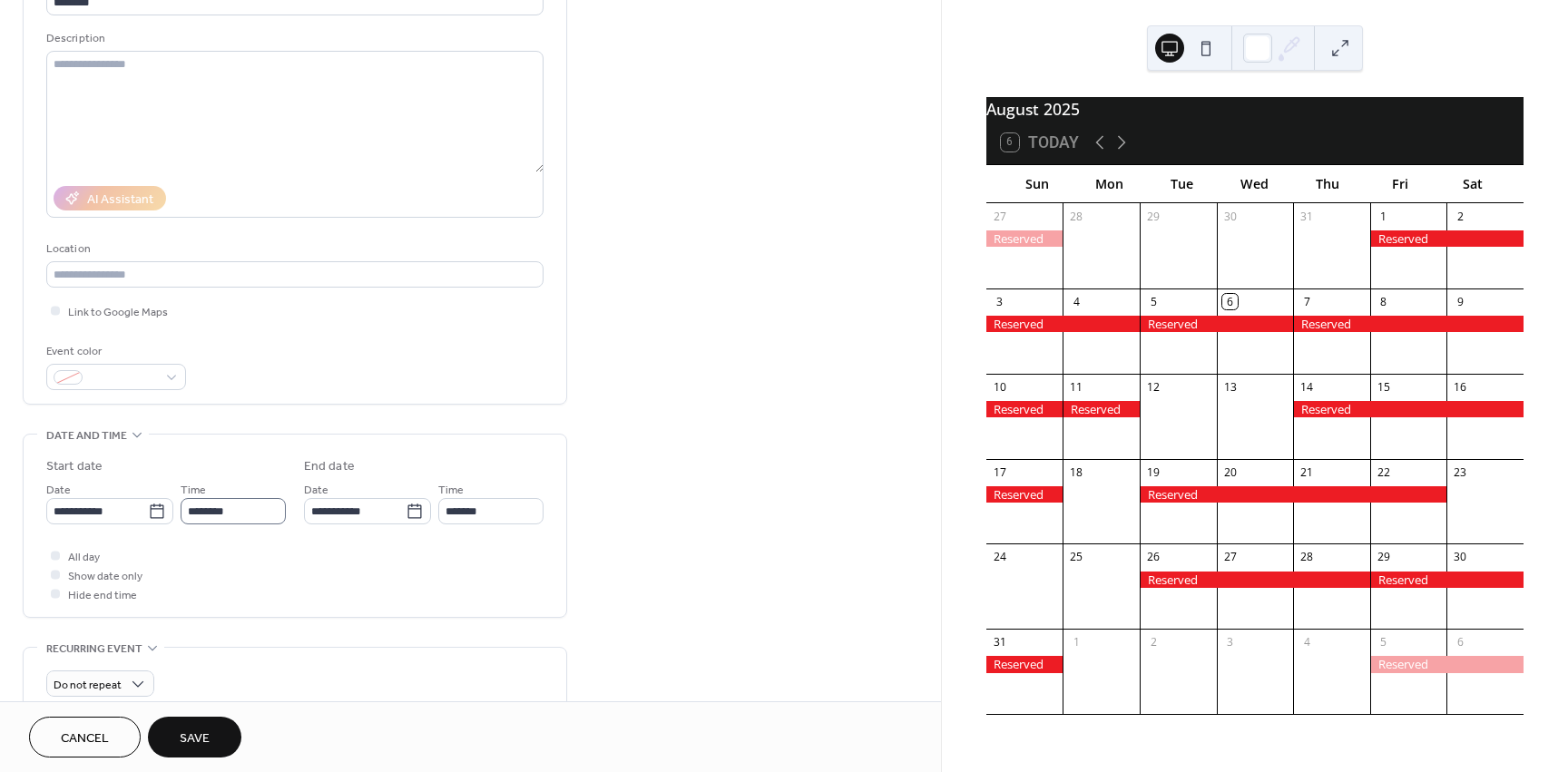 scroll, scrollTop: 181, scrollLeft: 0, axis: vertical 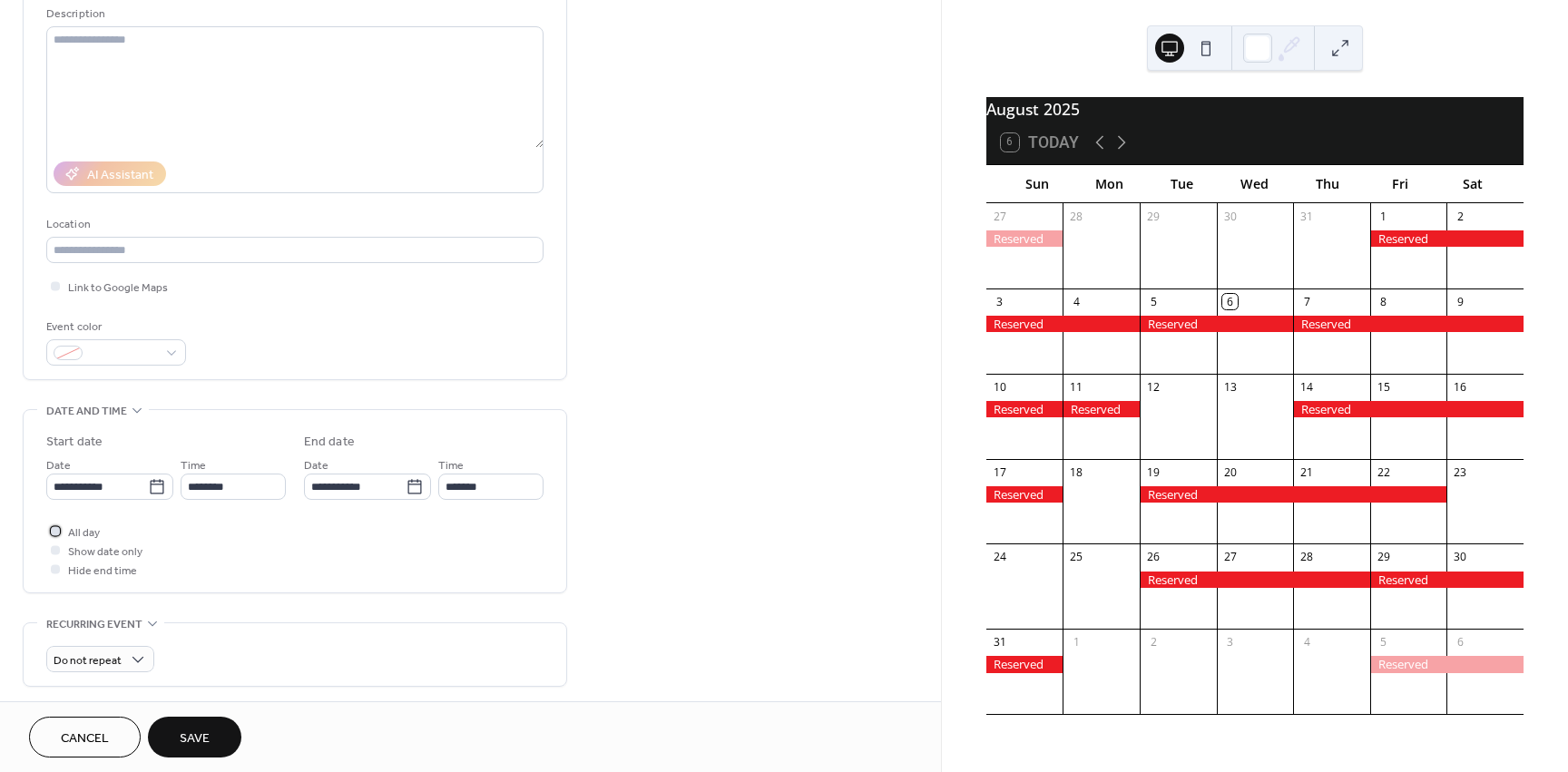 click on "All day" at bounding box center (83, 533) 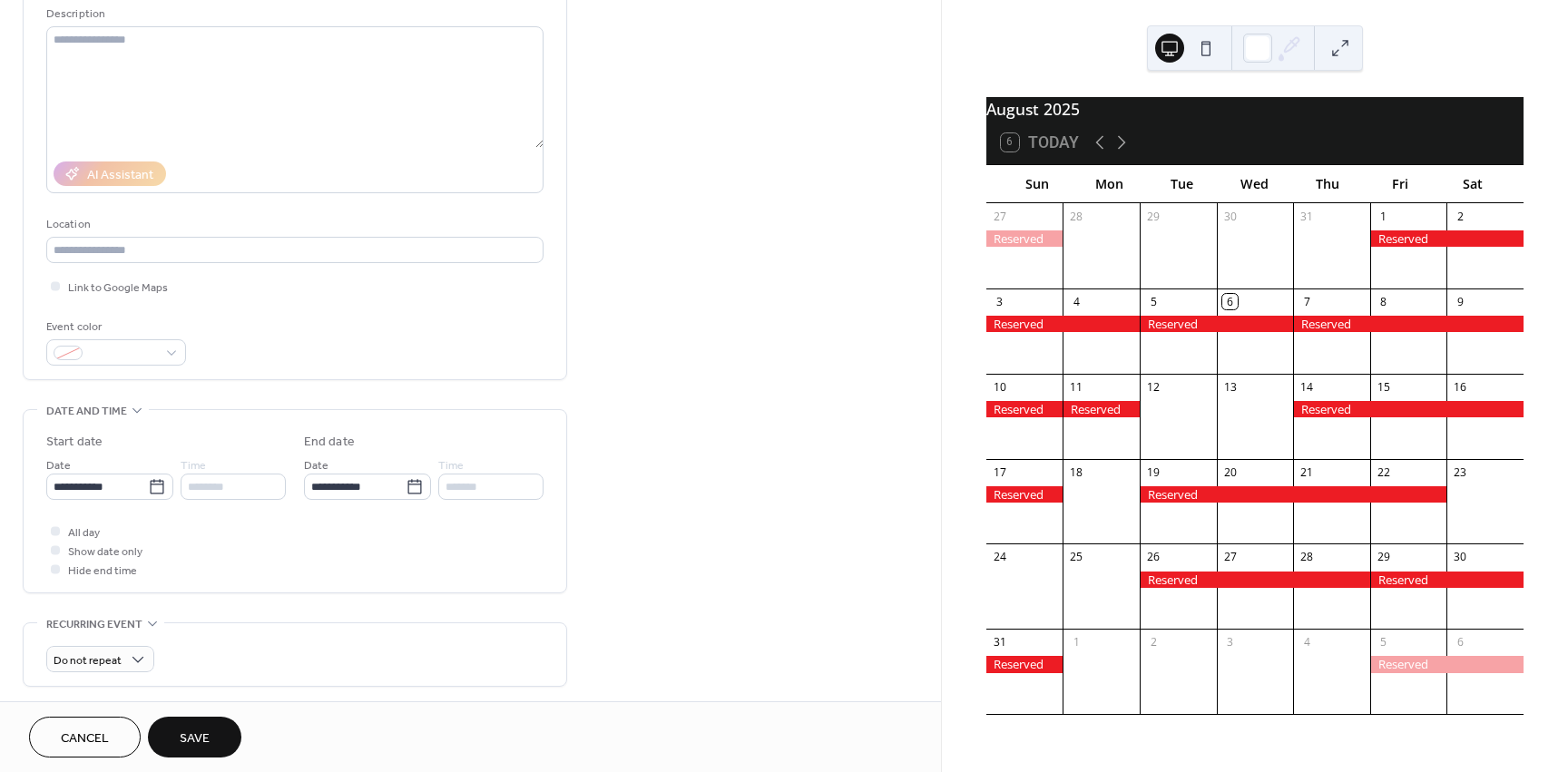 click on "Save" at bounding box center (194, 737) 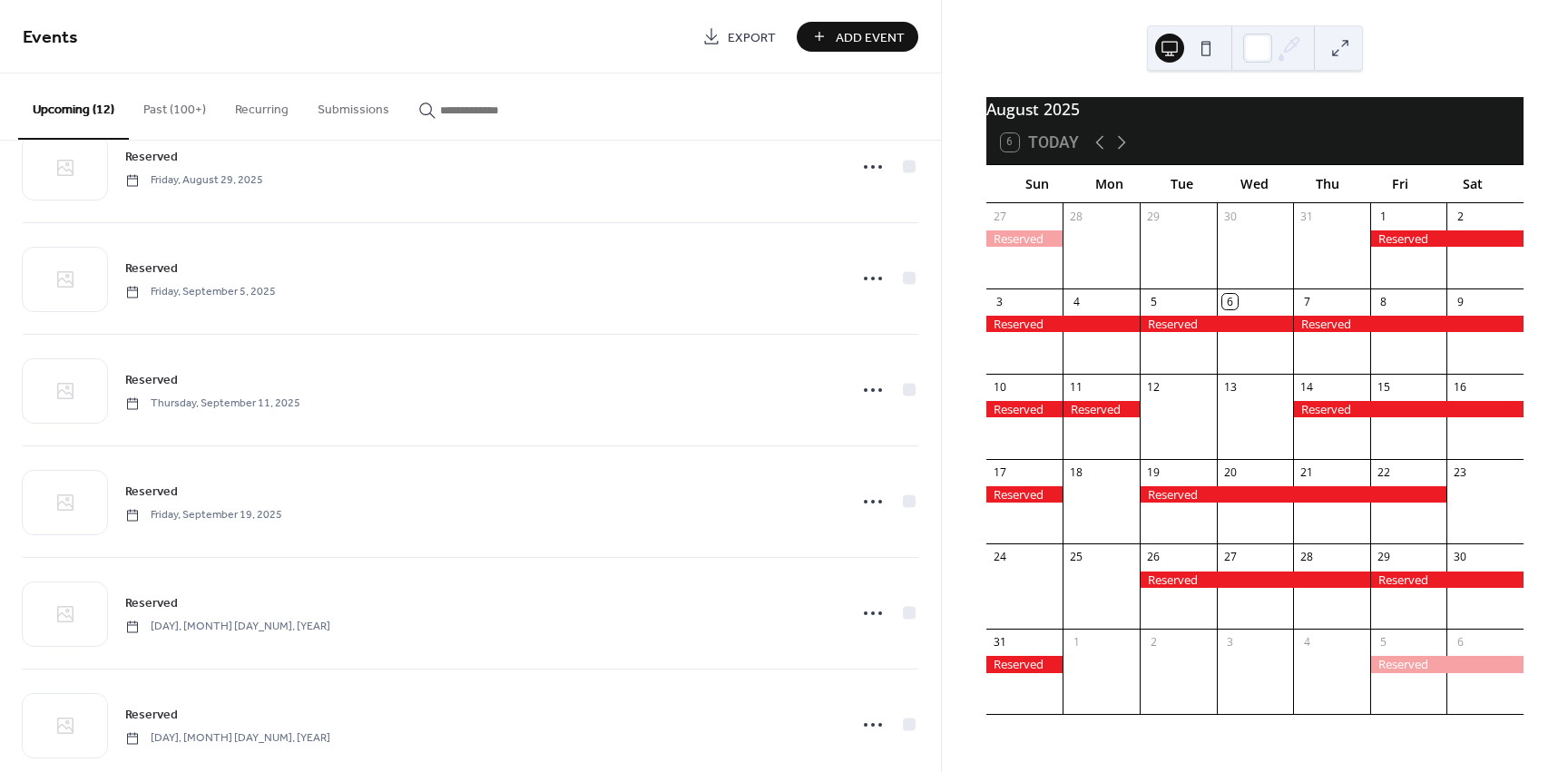 scroll, scrollTop: 761, scrollLeft: 0, axis: vertical 